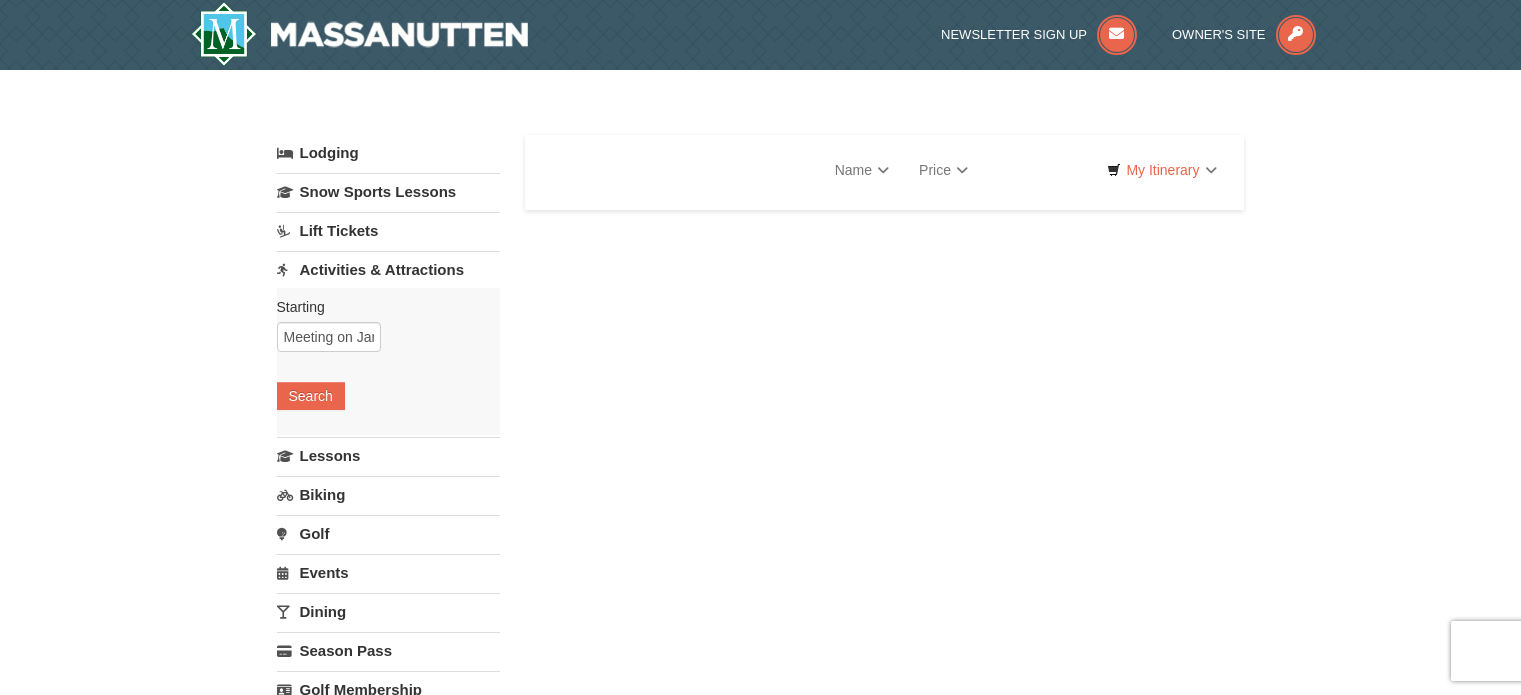 scroll, scrollTop: 0, scrollLeft: 0, axis: both 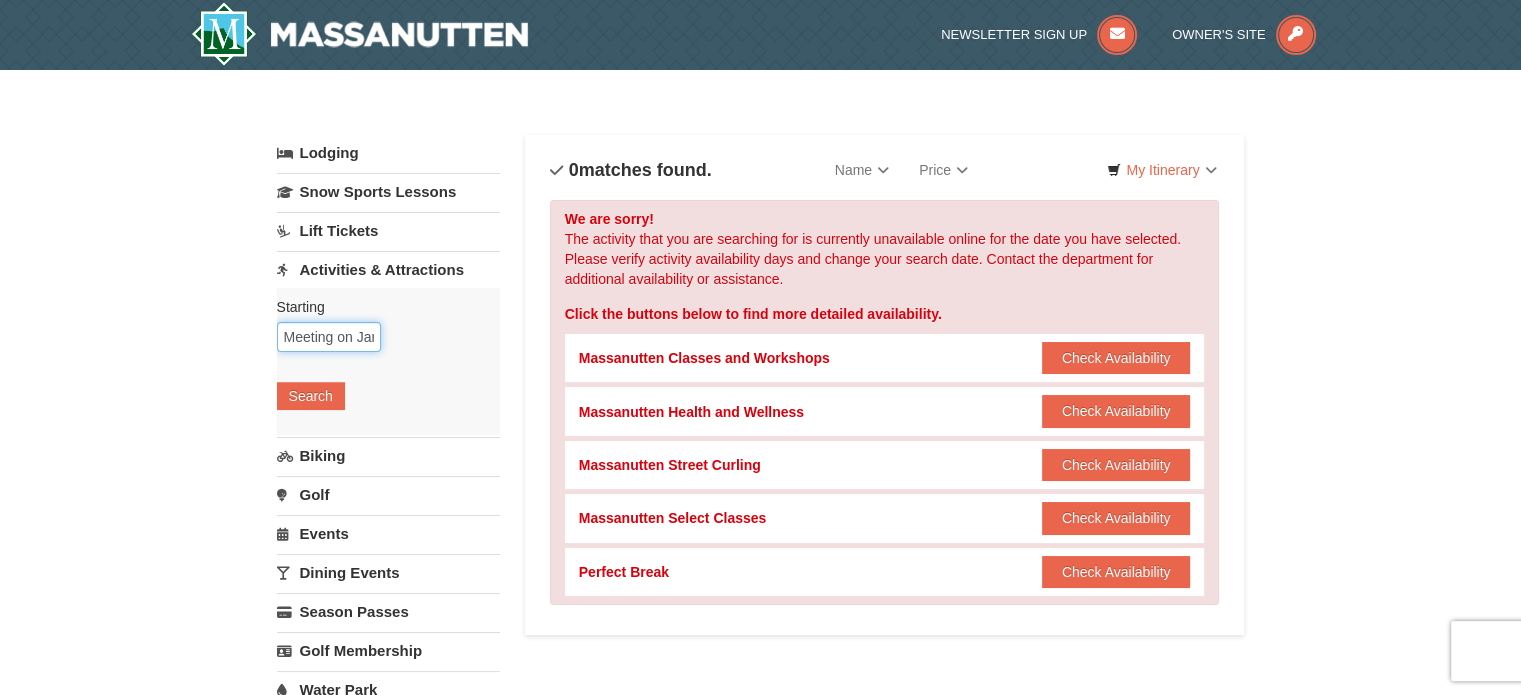 click on "Meeting on January 15th, 2023" at bounding box center (329, 337) 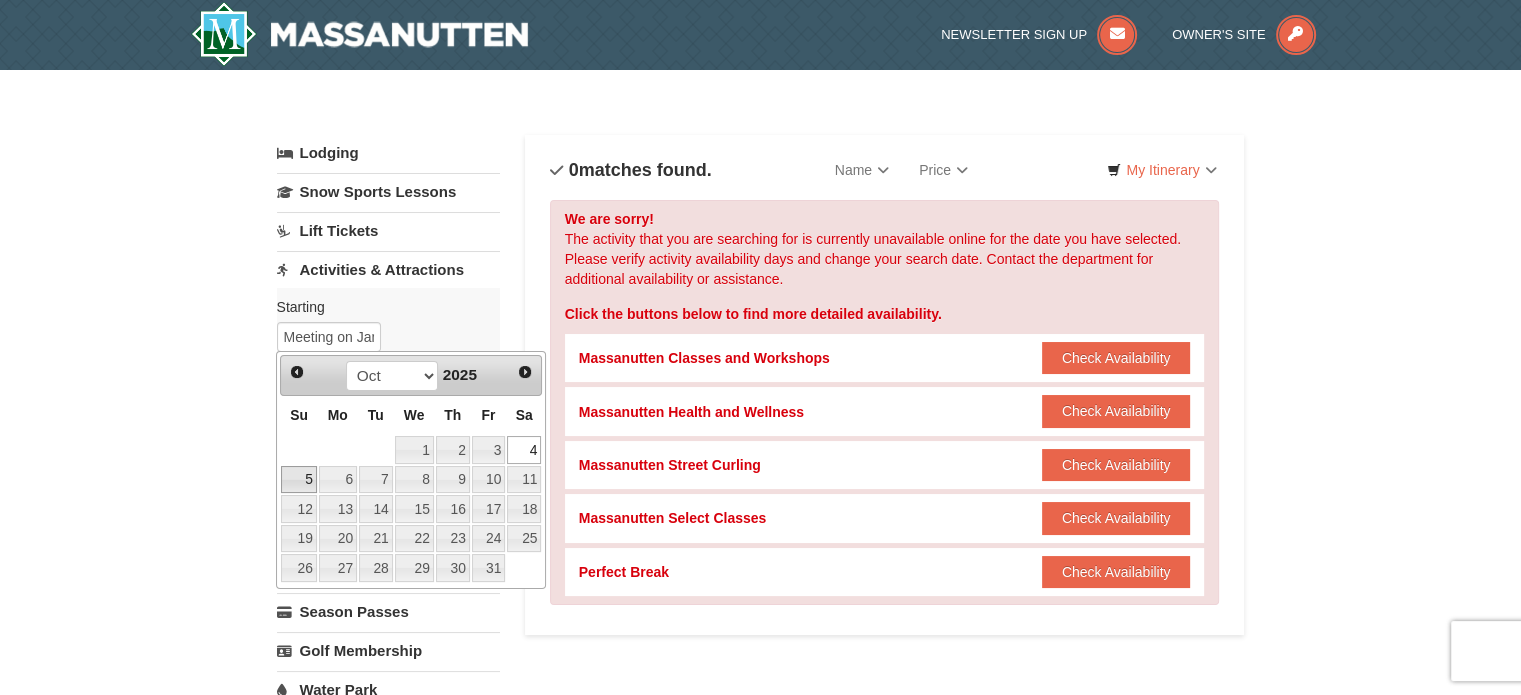 click on "5" at bounding box center [298, 480] 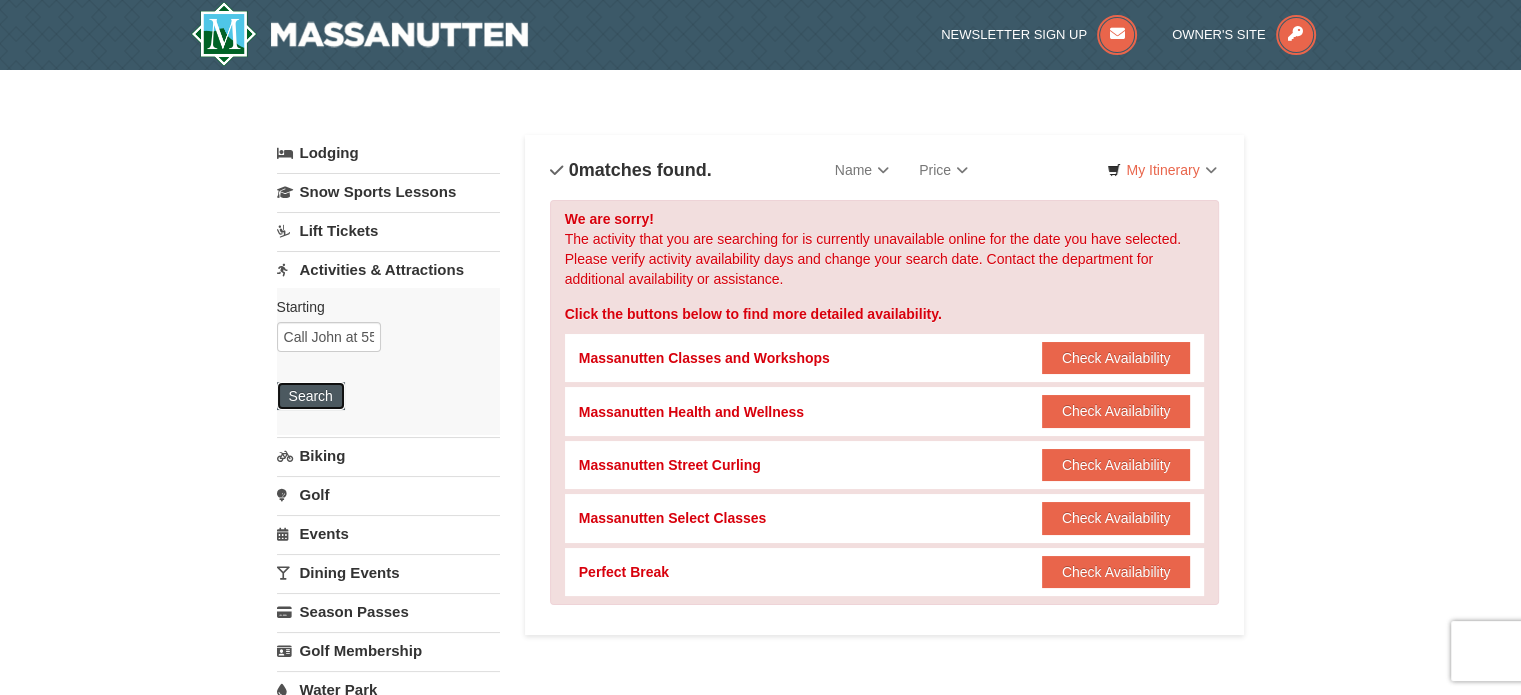 click on "Search" at bounding box center (311, 396) 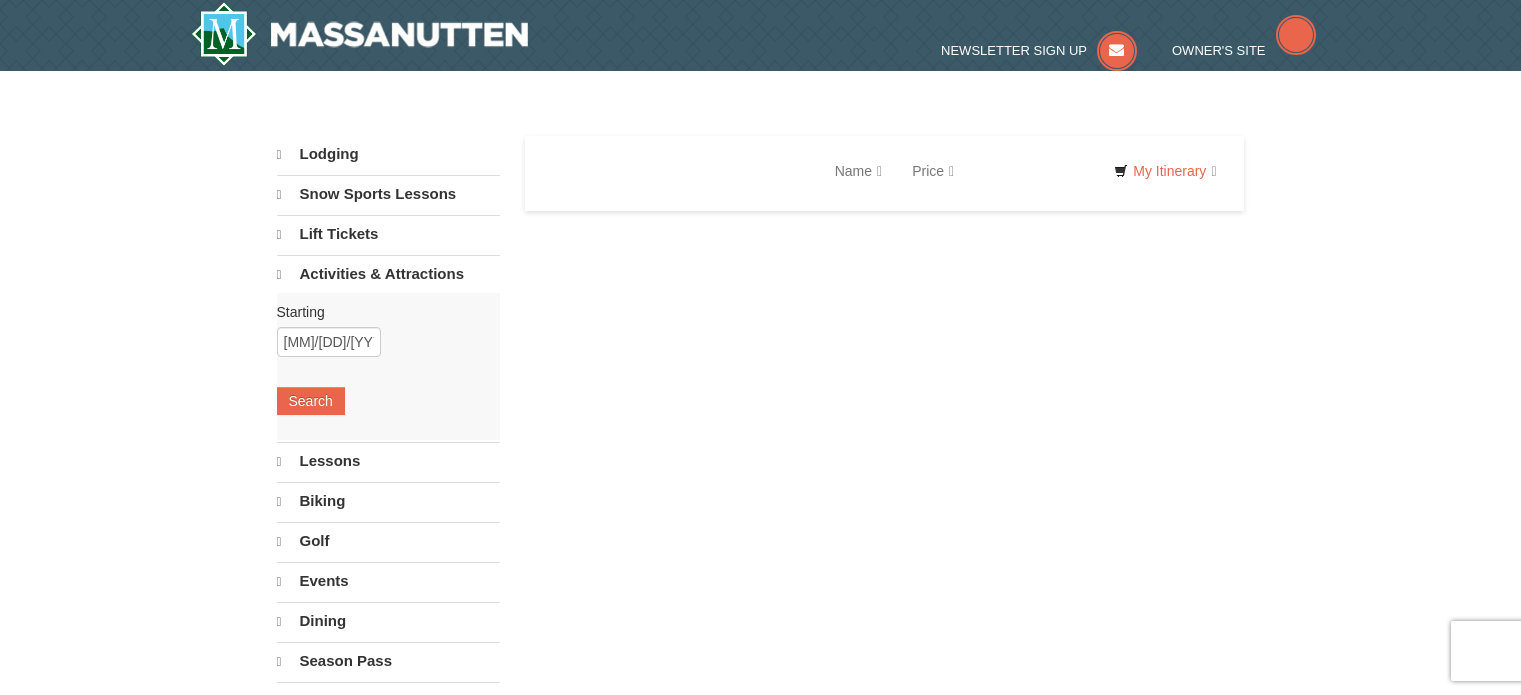 scroll, scrollTop: 0, scrollLeft: 0, axis: both 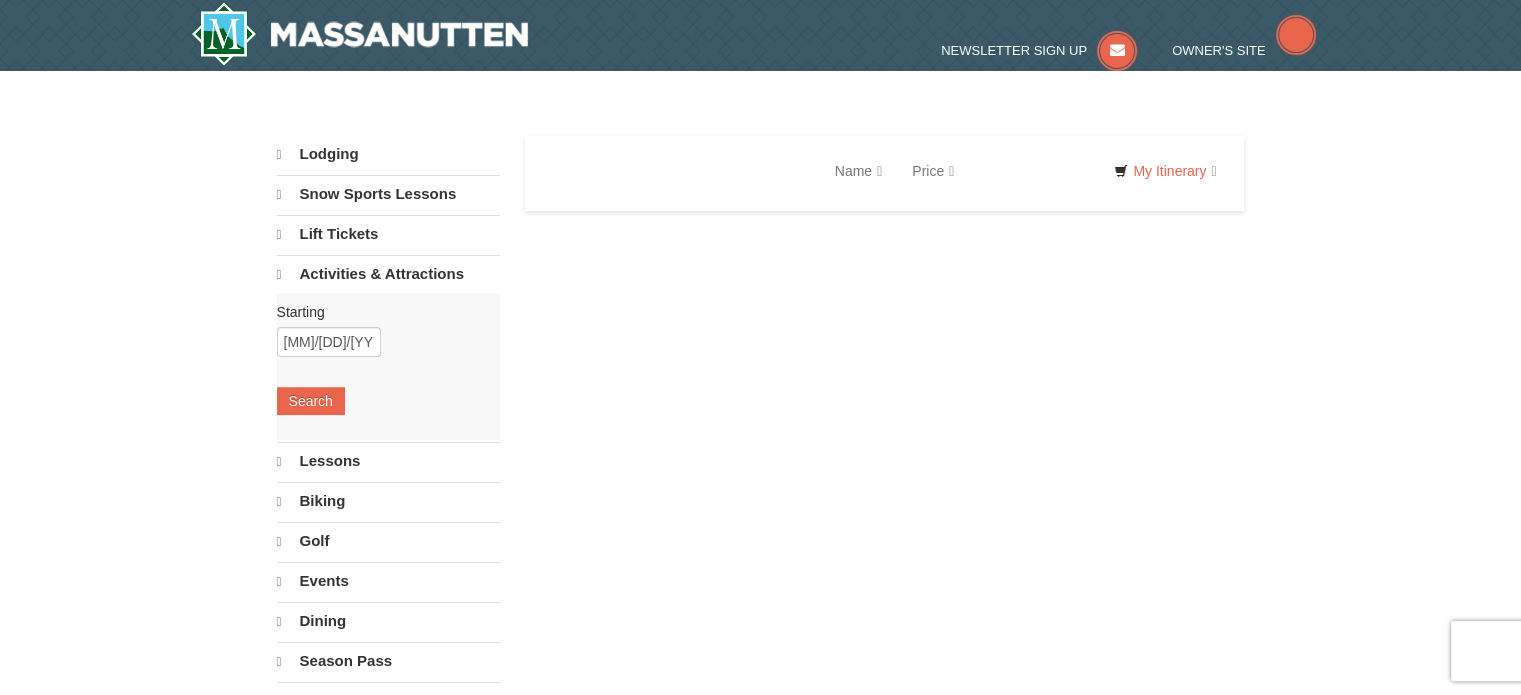 select on "8" 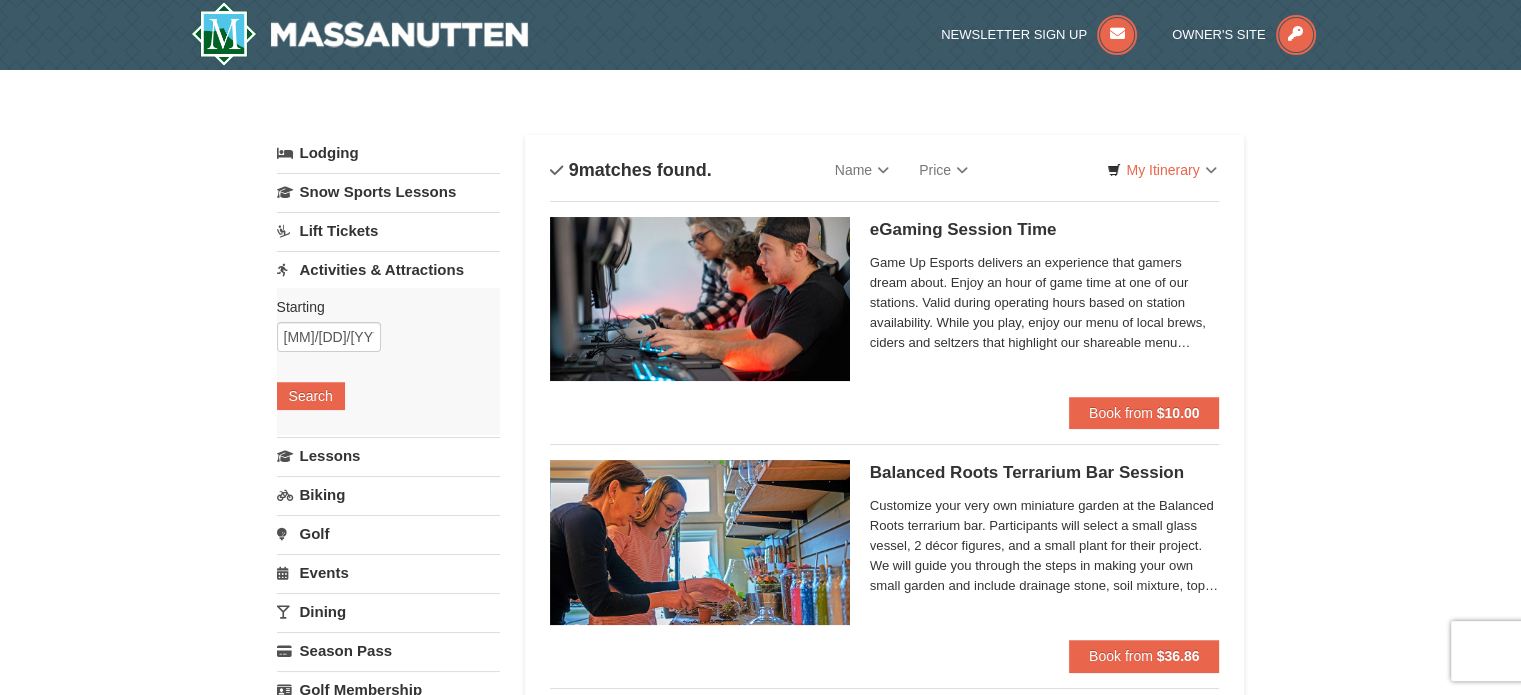 scroll, scrollTop: 0, scrollLeft: 0, axis: both 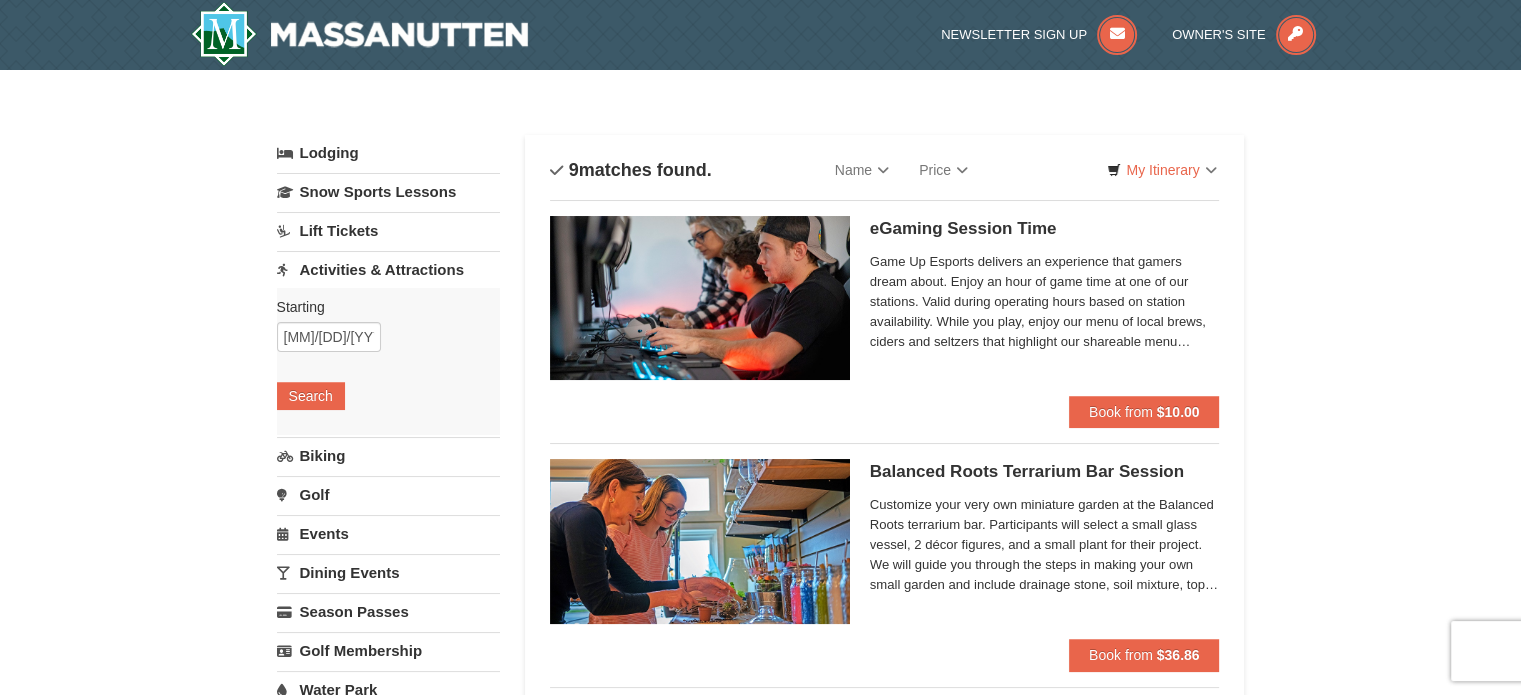 click on "Lift Tickets" at bounding box center (388, 230) 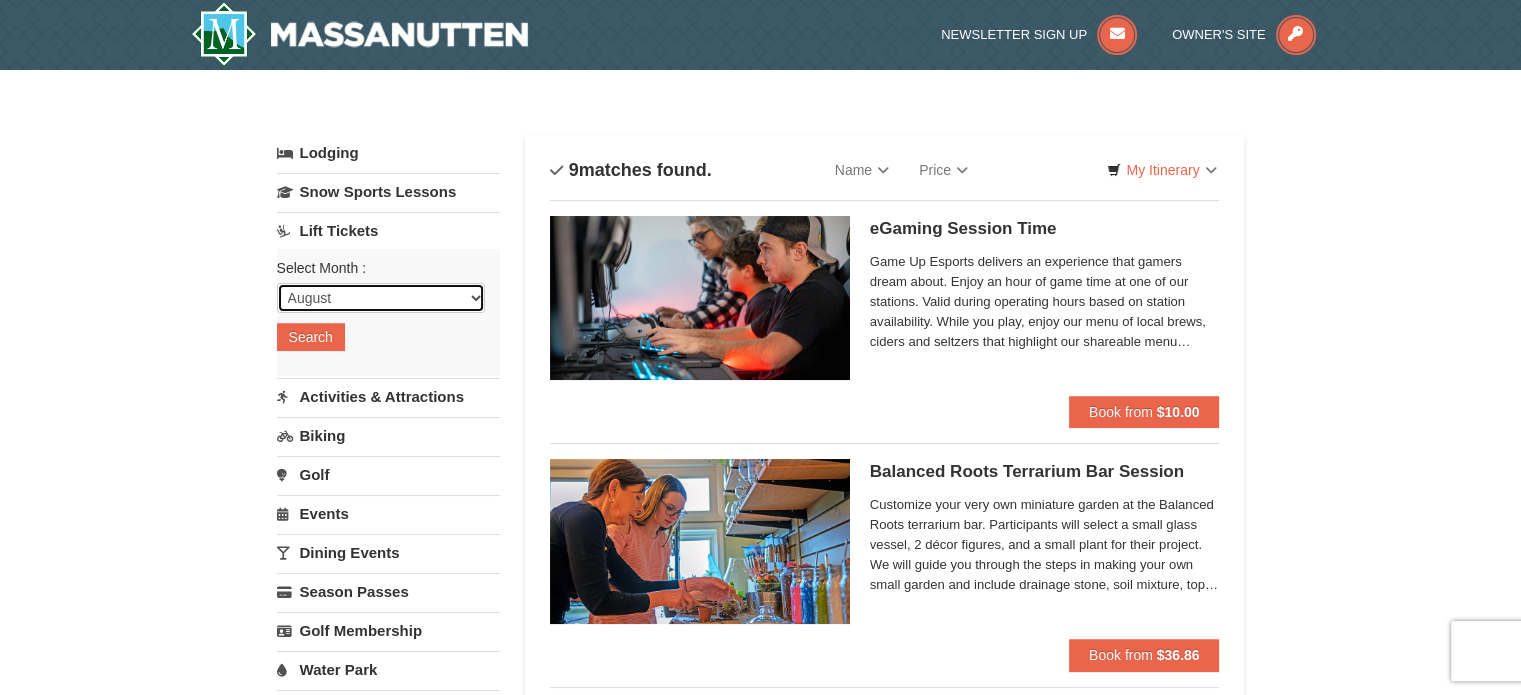 click on "August  September  October  November  December  January  February  March  April  May  June  July" at bounding box center [381, 298] 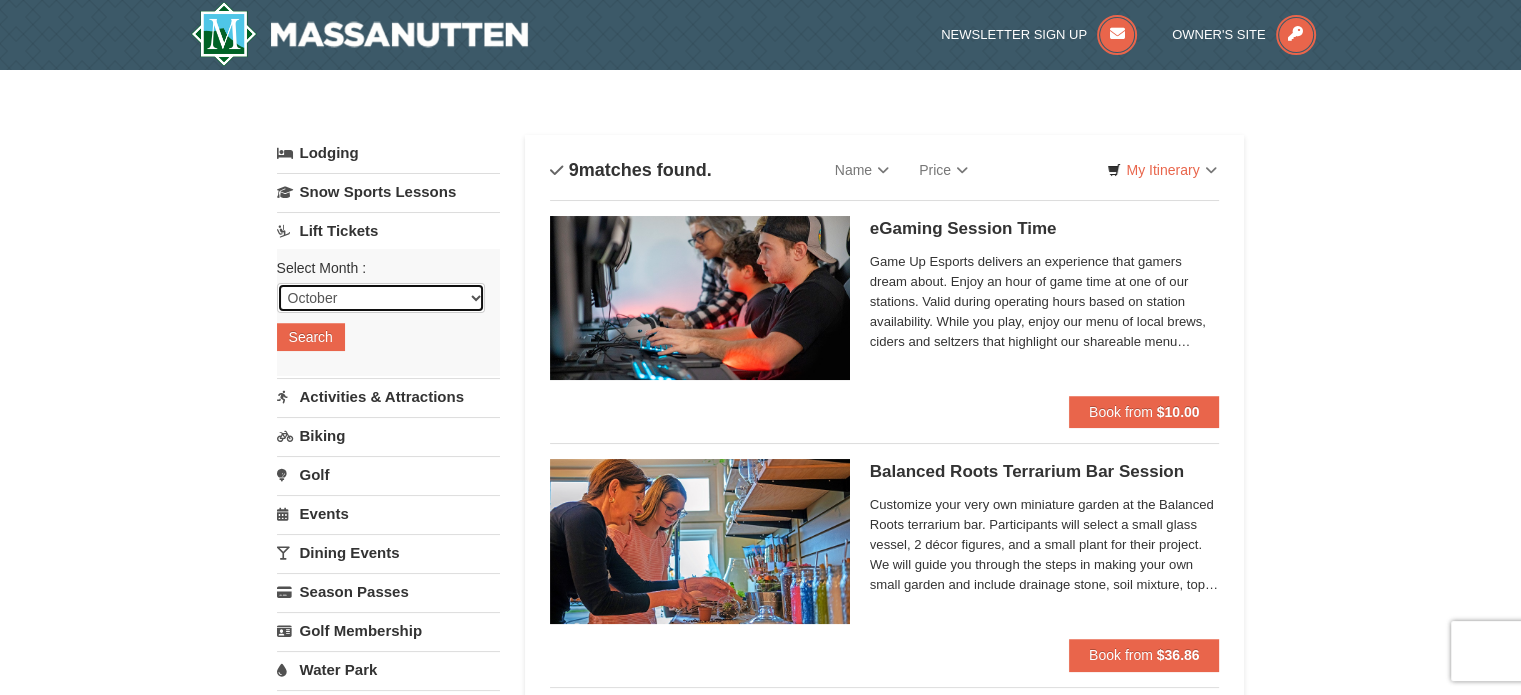 click on "August  September  October  November  December  January  February  March  April  May  June  July" at bounding box center [381, 298] 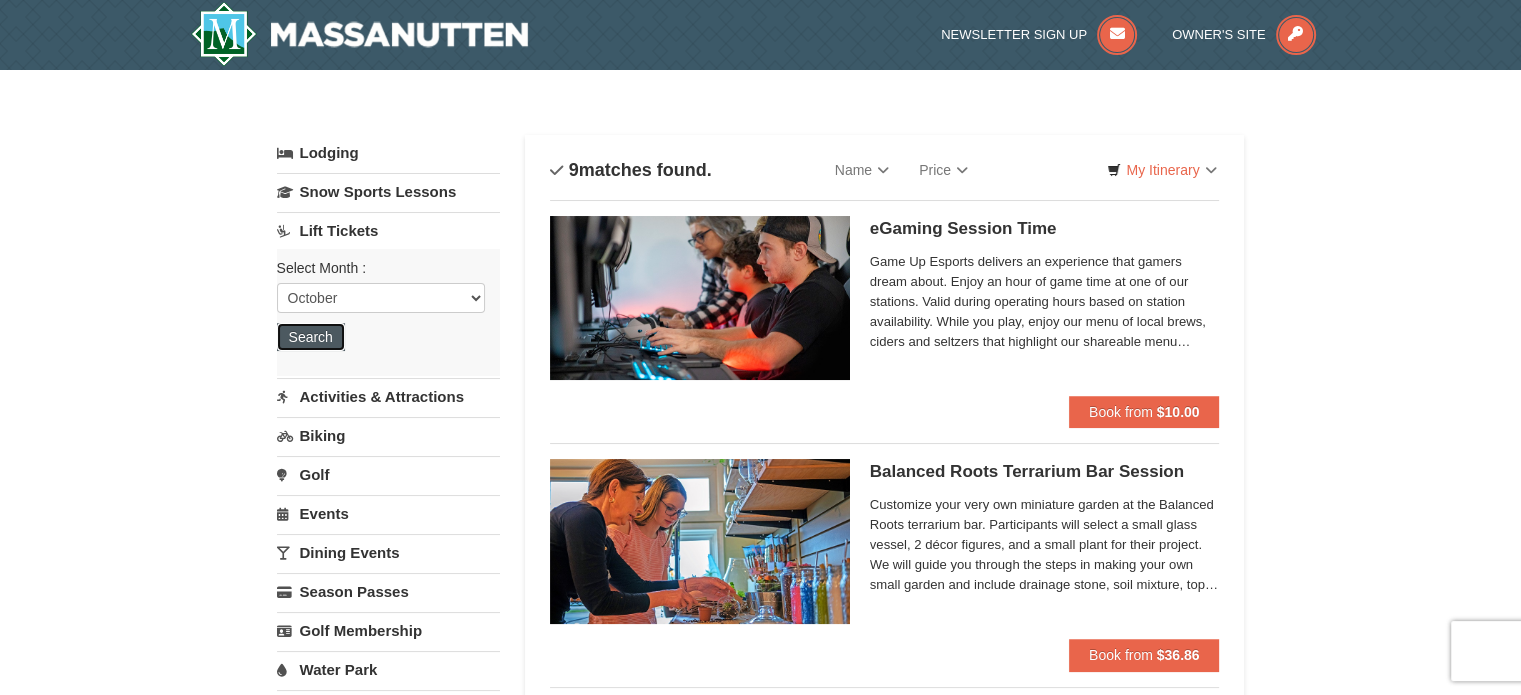 click on "Search" at bounding box center [311, 337] 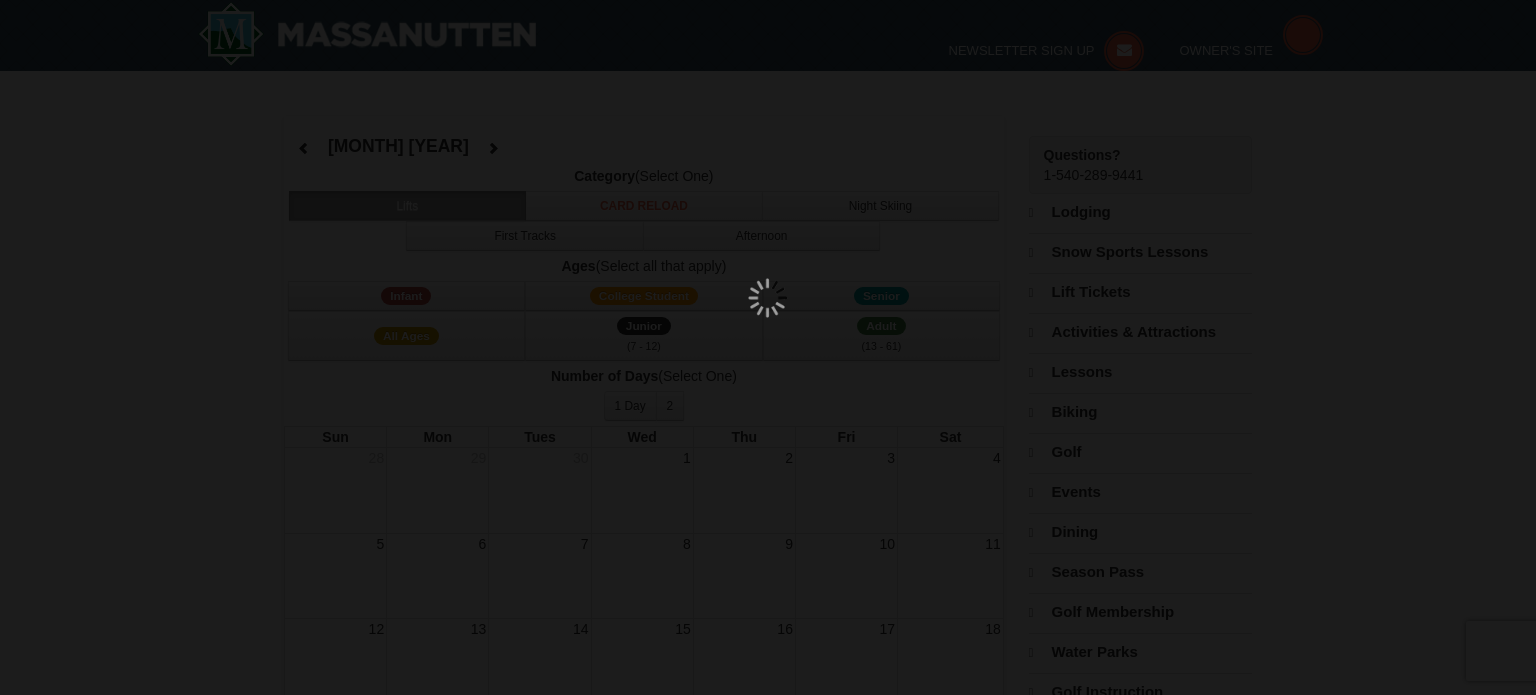 select on "10" 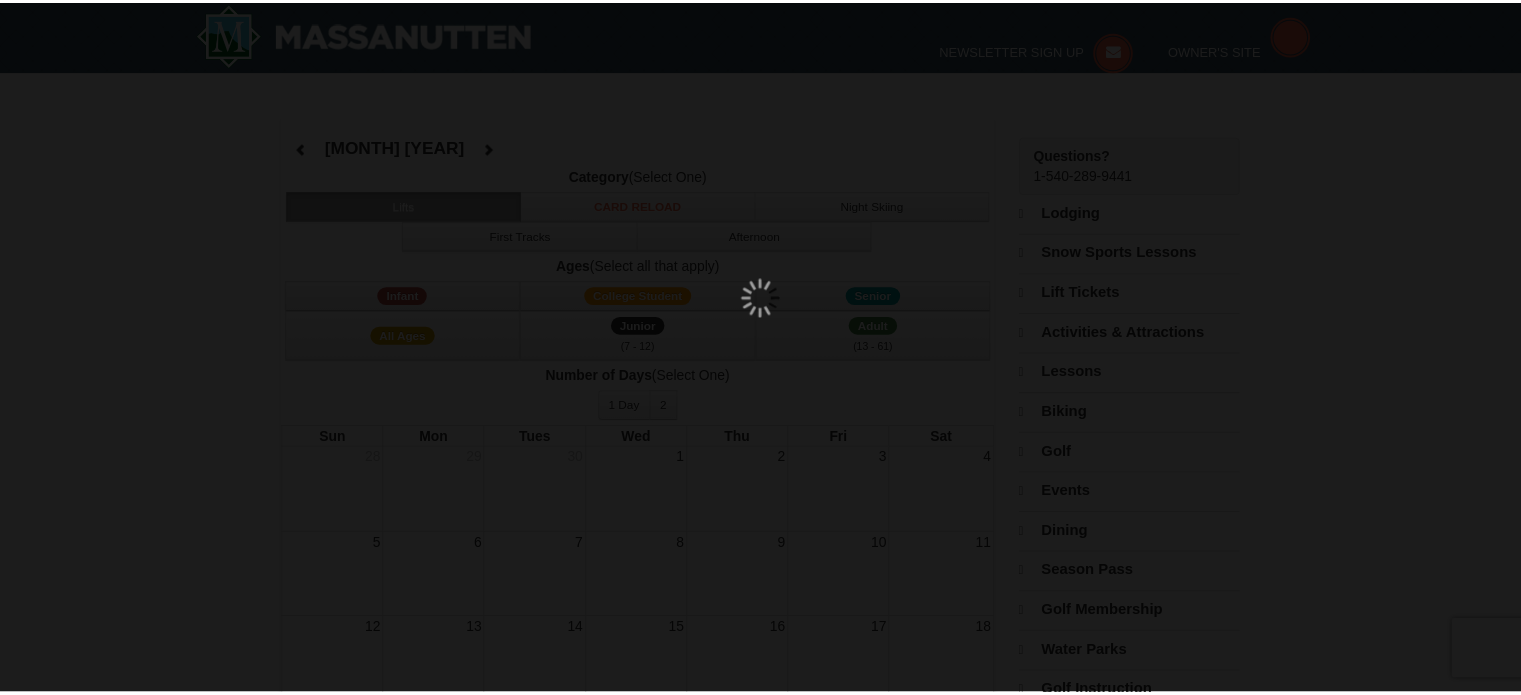 scroll, scrollTop: 0, scrollLeft: 0, axis: both 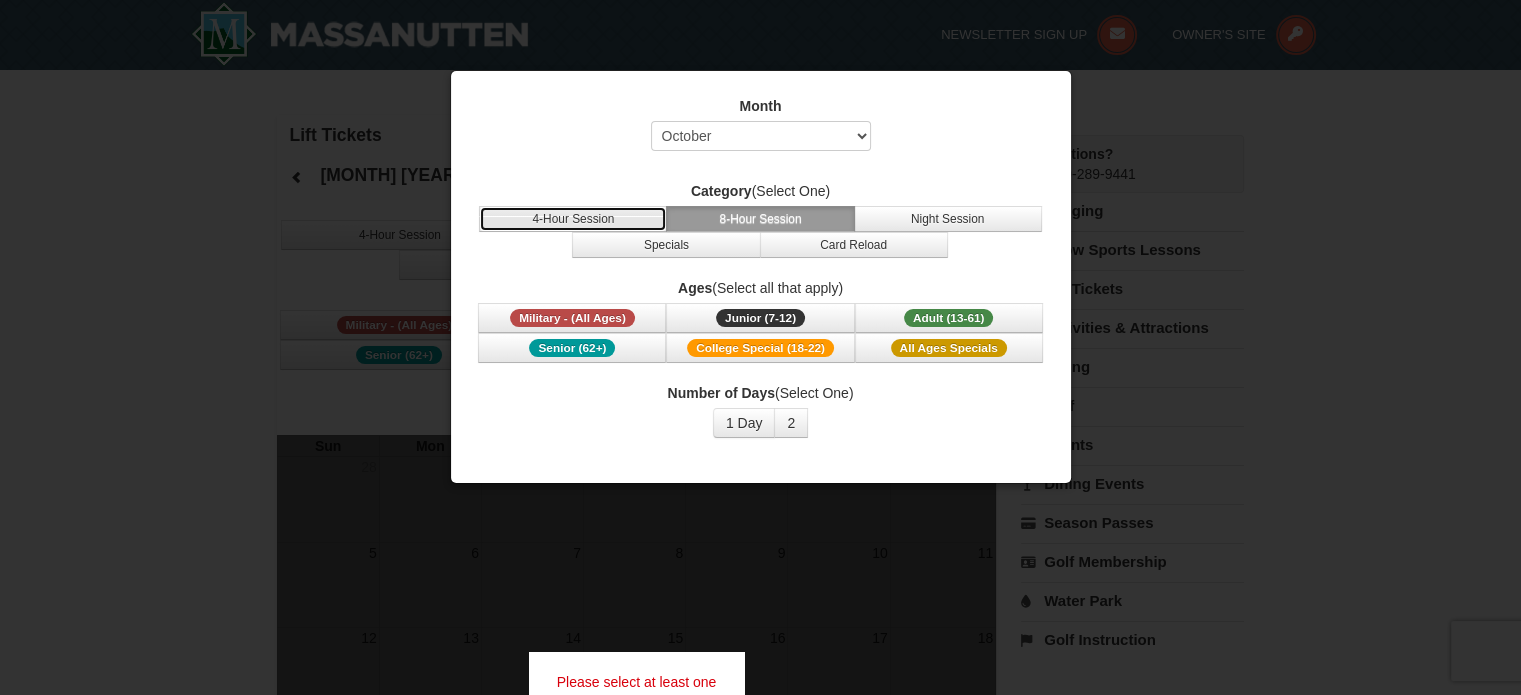 click on "4-Hour Session" at bounding box center (573, 219) 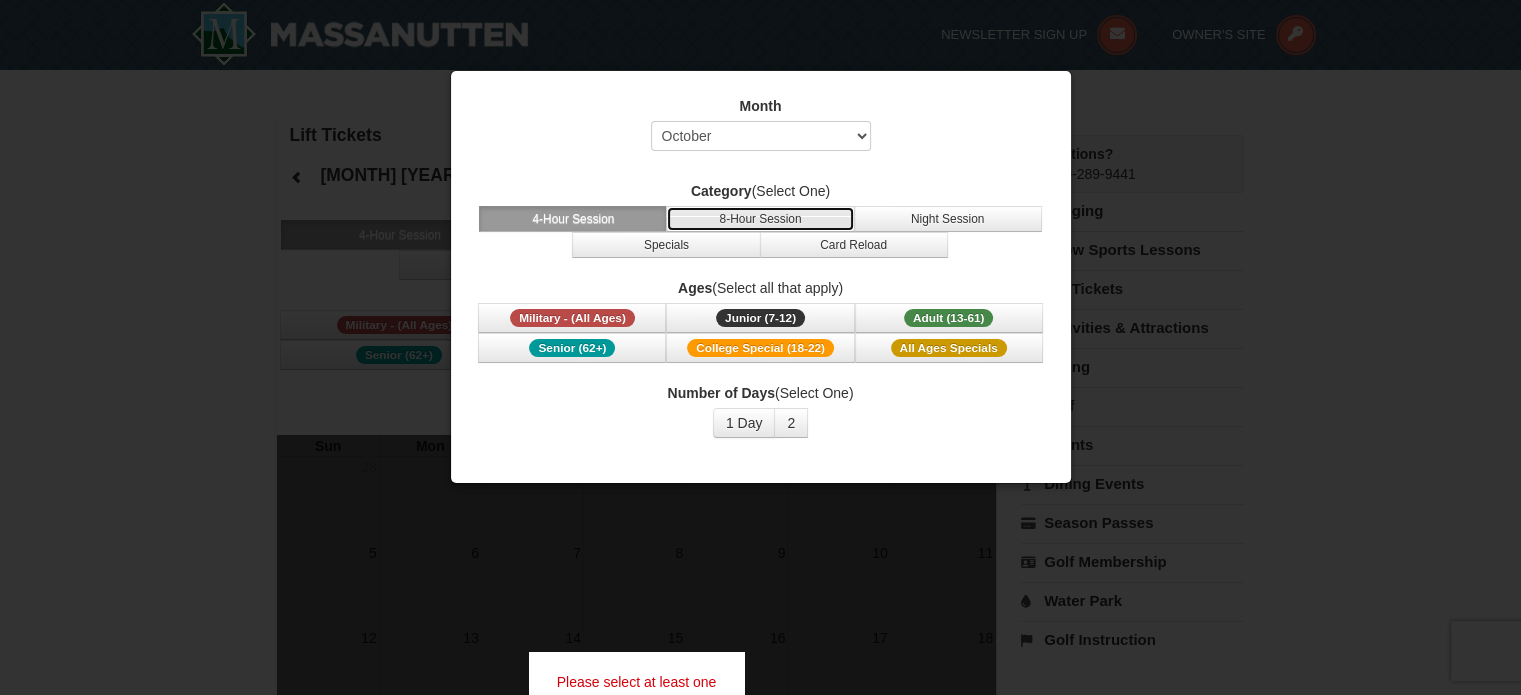 click on "8-Hour Session" at bounding box center (760, 219) 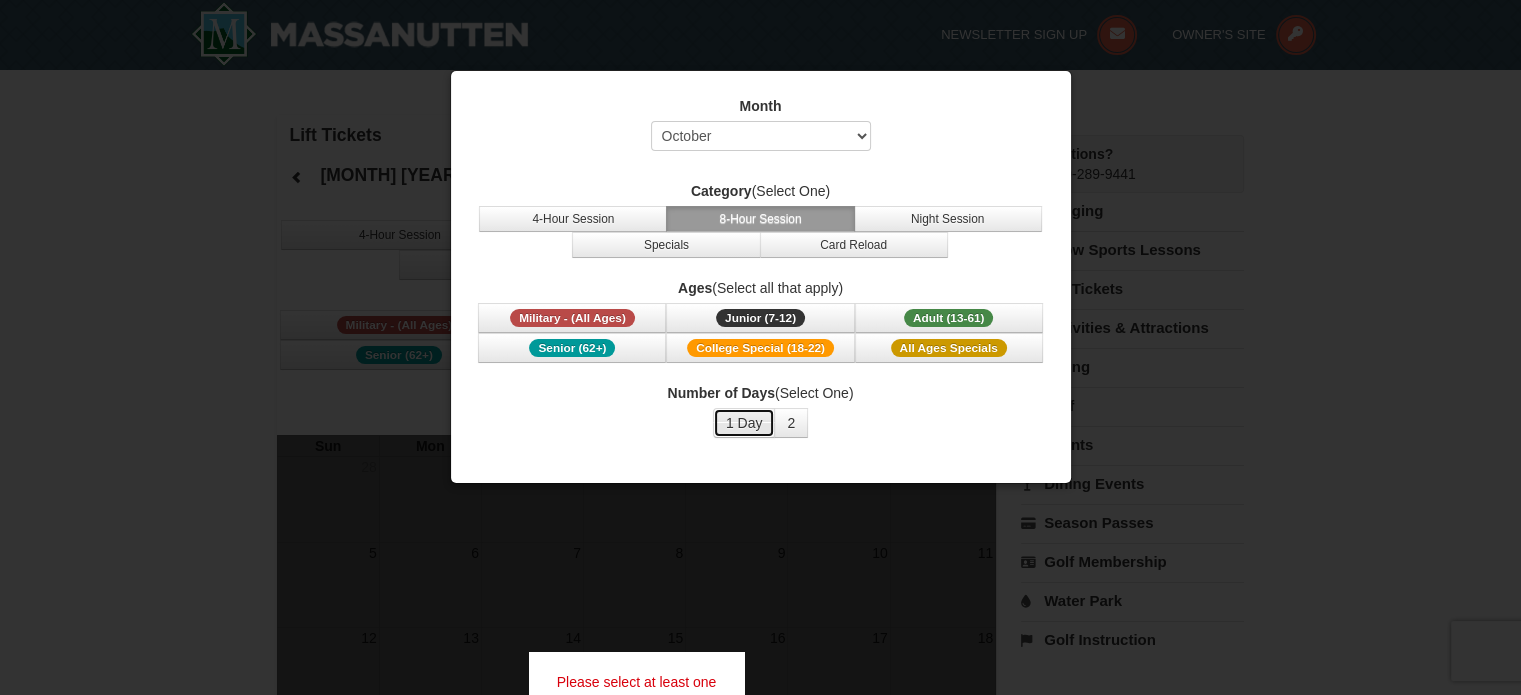 click on "1 Day" at bounding box center [744, 423] 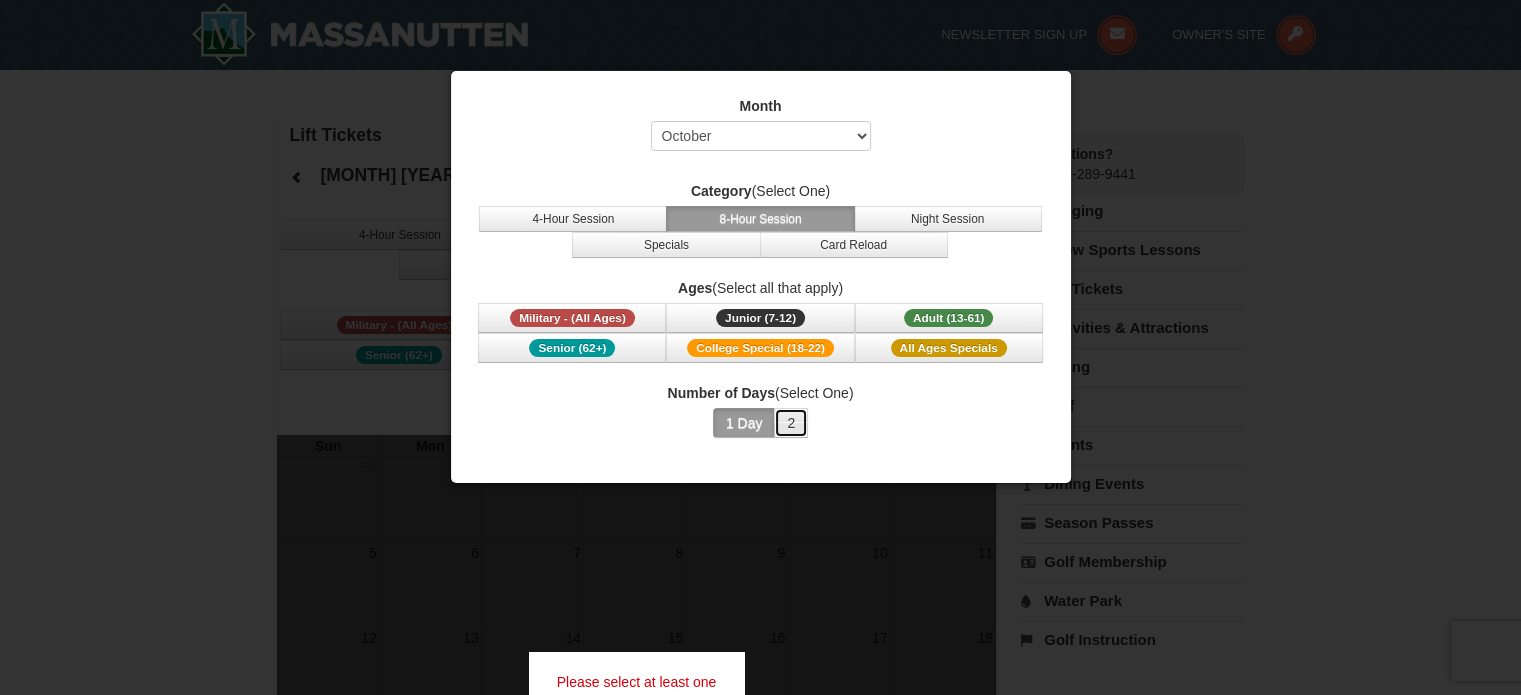 click on "2" at bounding box center (791, 423) 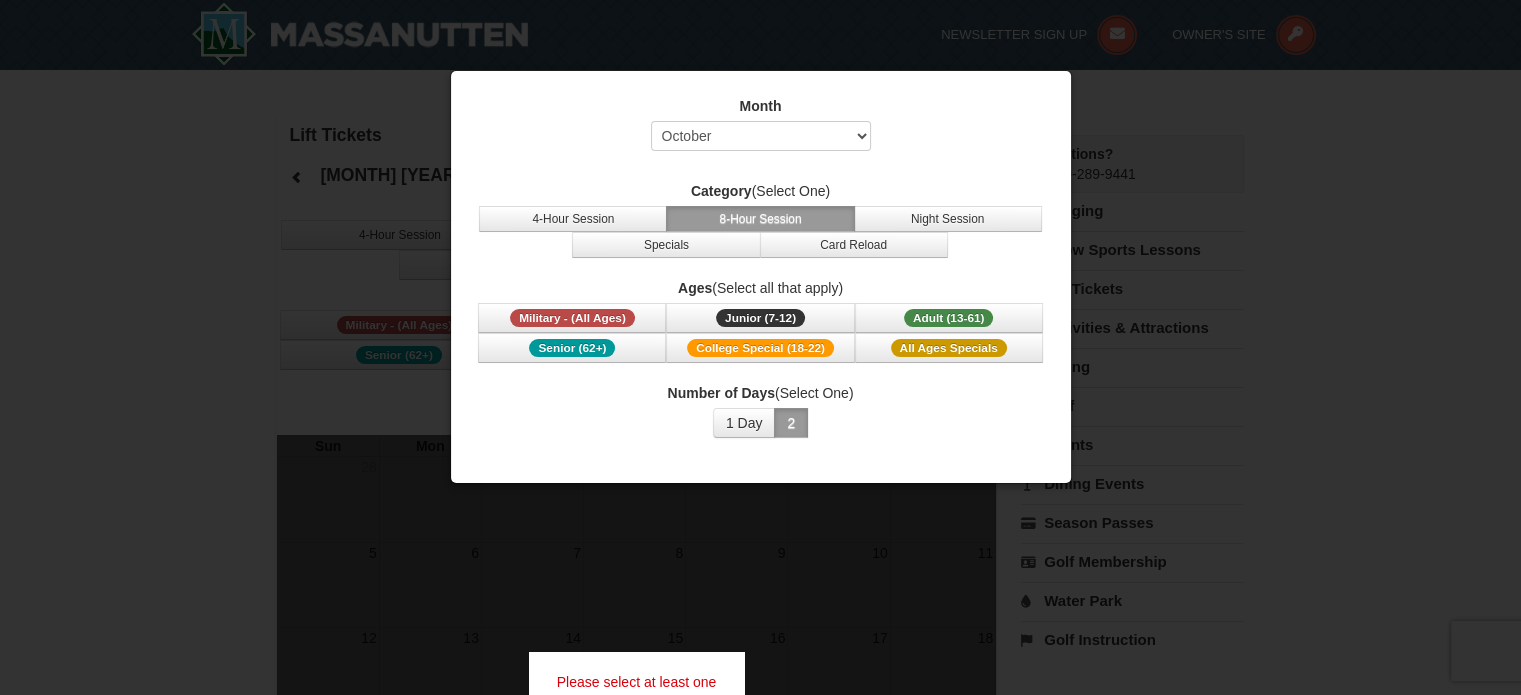 click on "Number of Days (Select One)
1 Day
2
3
4
5
6
7
8
9
10
11
12
13
14
15" at bounding box center [761, 410] 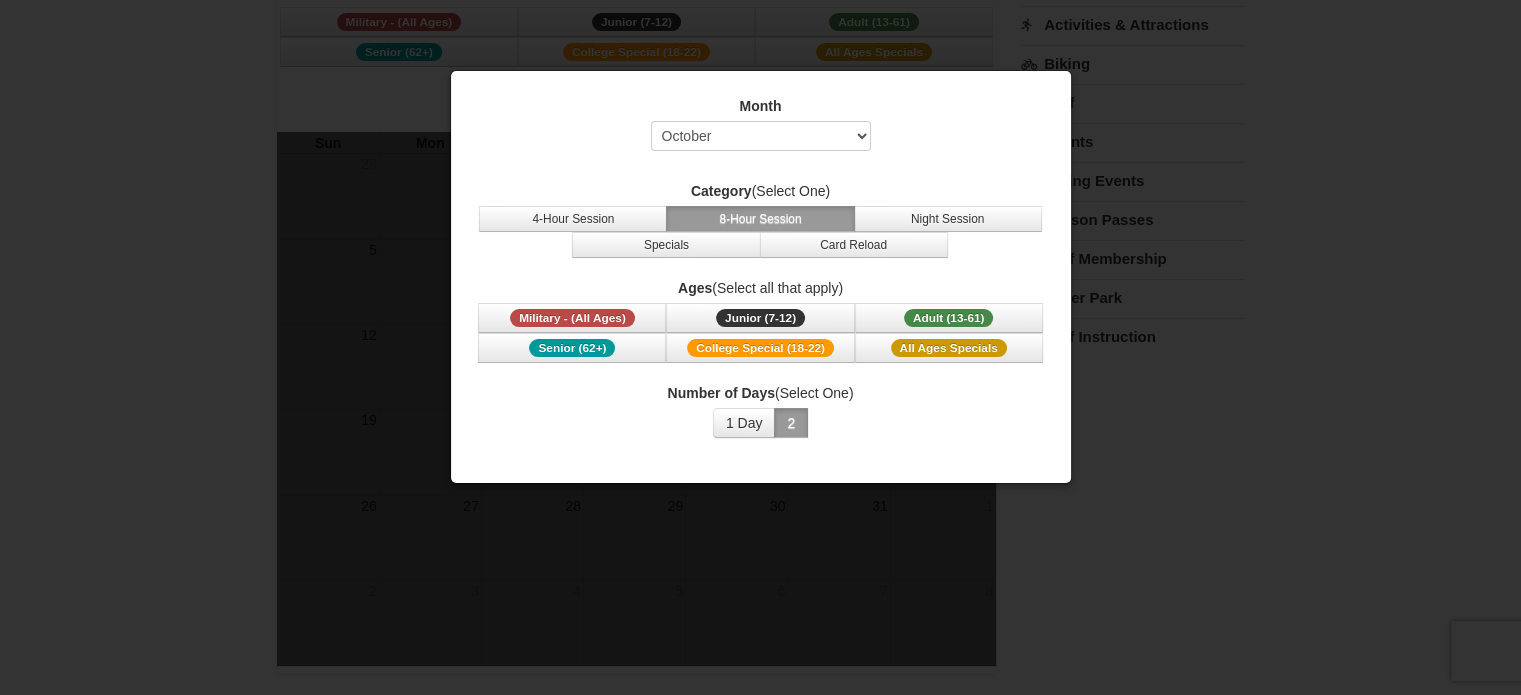 scroll, scrollTop: 400, scrollLeft: 0, axis: vertical 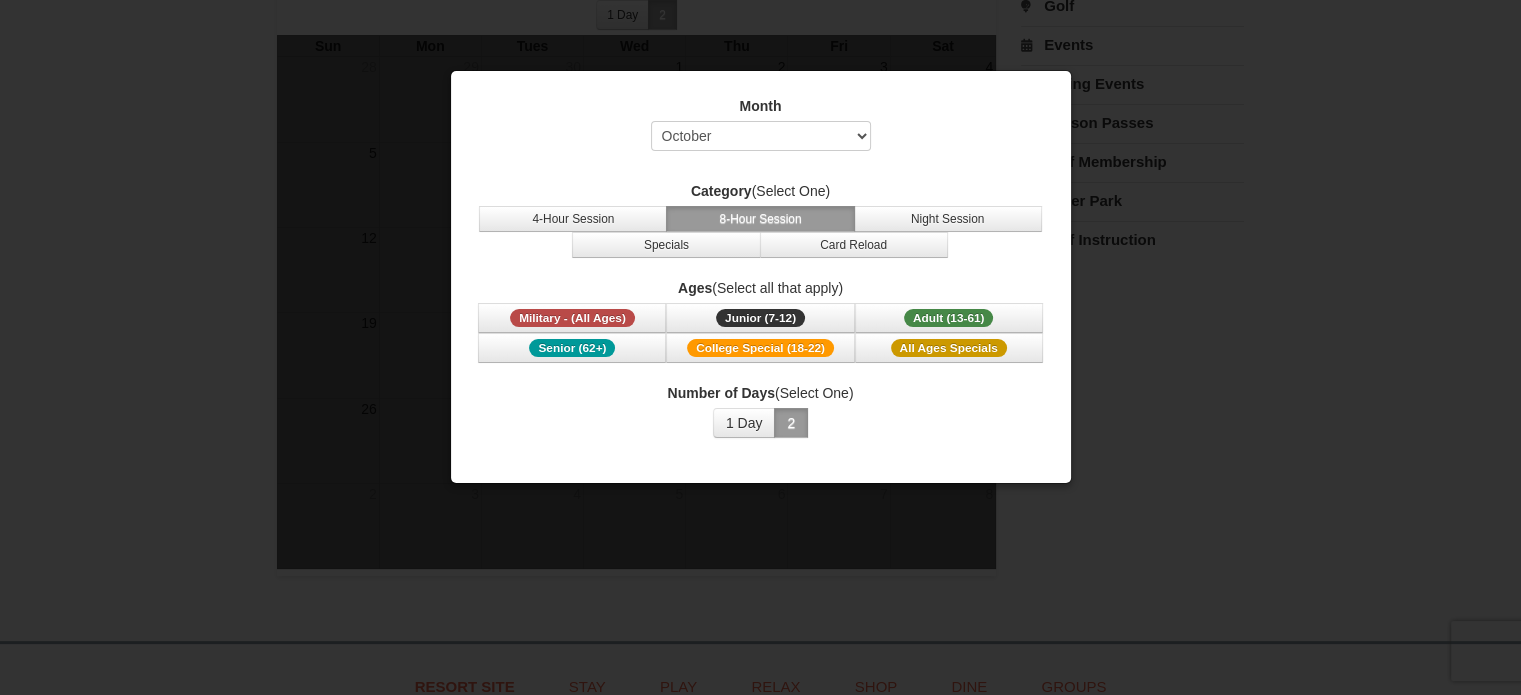 click on "Month
Select August  September  October  November  December  January  February  March  April  May  June  July
Category  (Select One)
4-Hour Session 8-Hour Session Night Session Specials Card Reload
Ages  (Select all that apply)
Military - (All Ages)
Junior (7-12)
(7 - 12)
Adult (13-61)
(13 - 61)
Senior (62+)
College Special (18-22)" at bounding box center [761, 267] 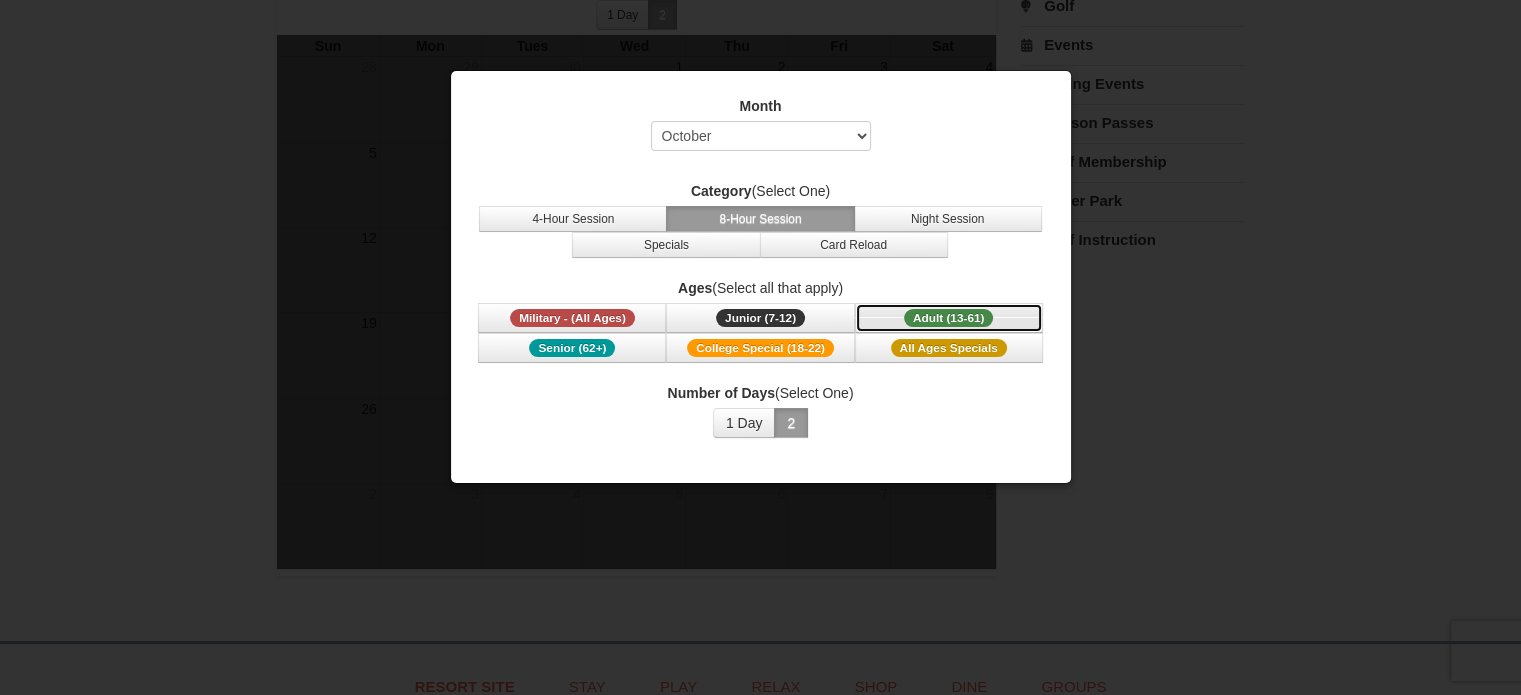 click on "Adult (13-61)
(13 - 61)" at bounding box center (949, 318) 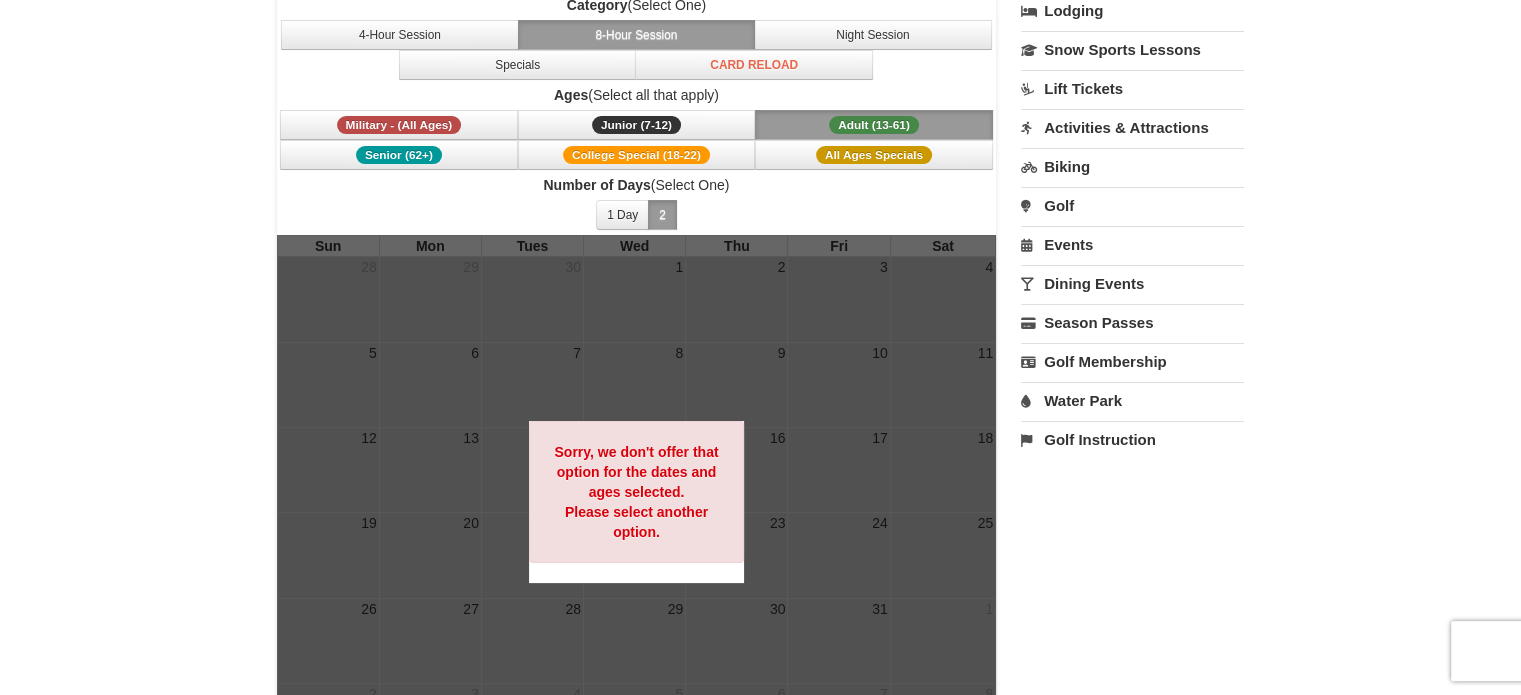 scroll, scrollTop: 100, scrollLeft: 0, axis: vertical 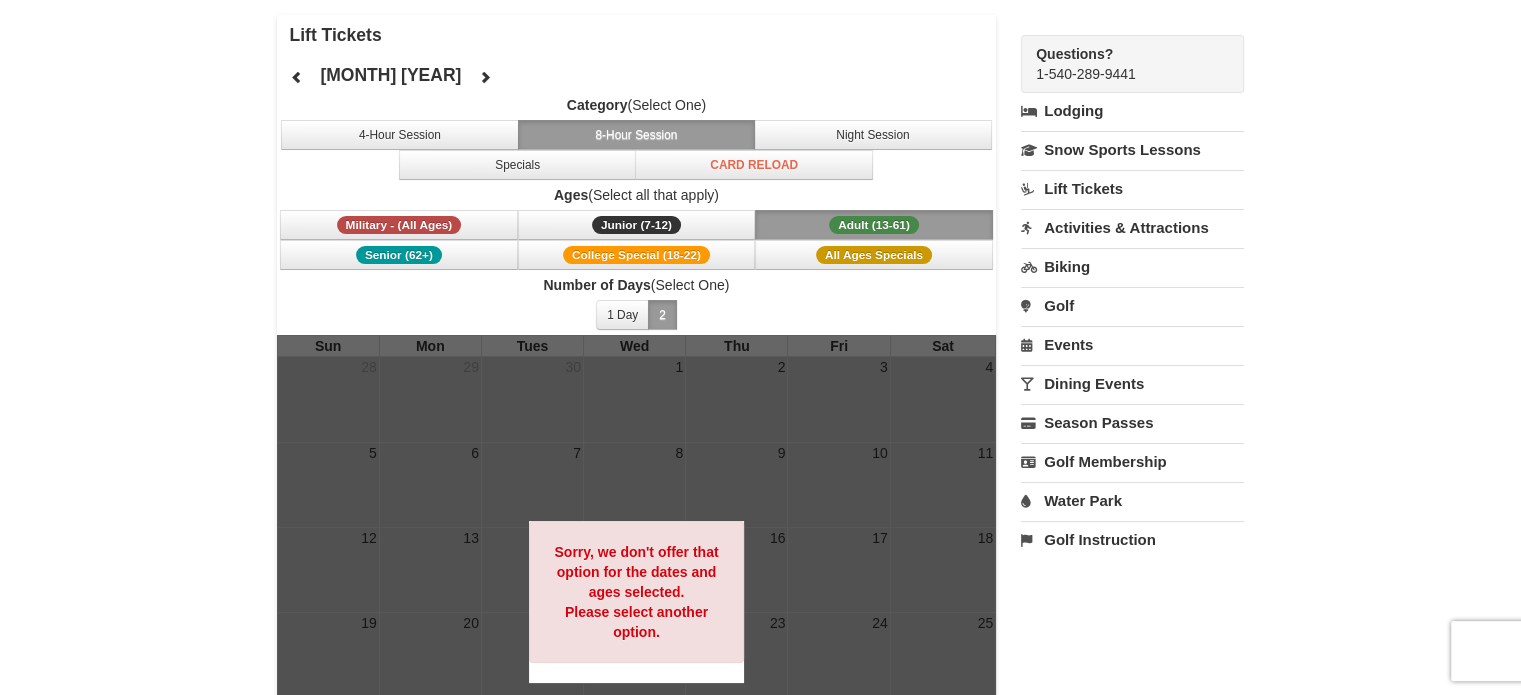 click on "Lift Tickets" at bounding box center [1132, 188] 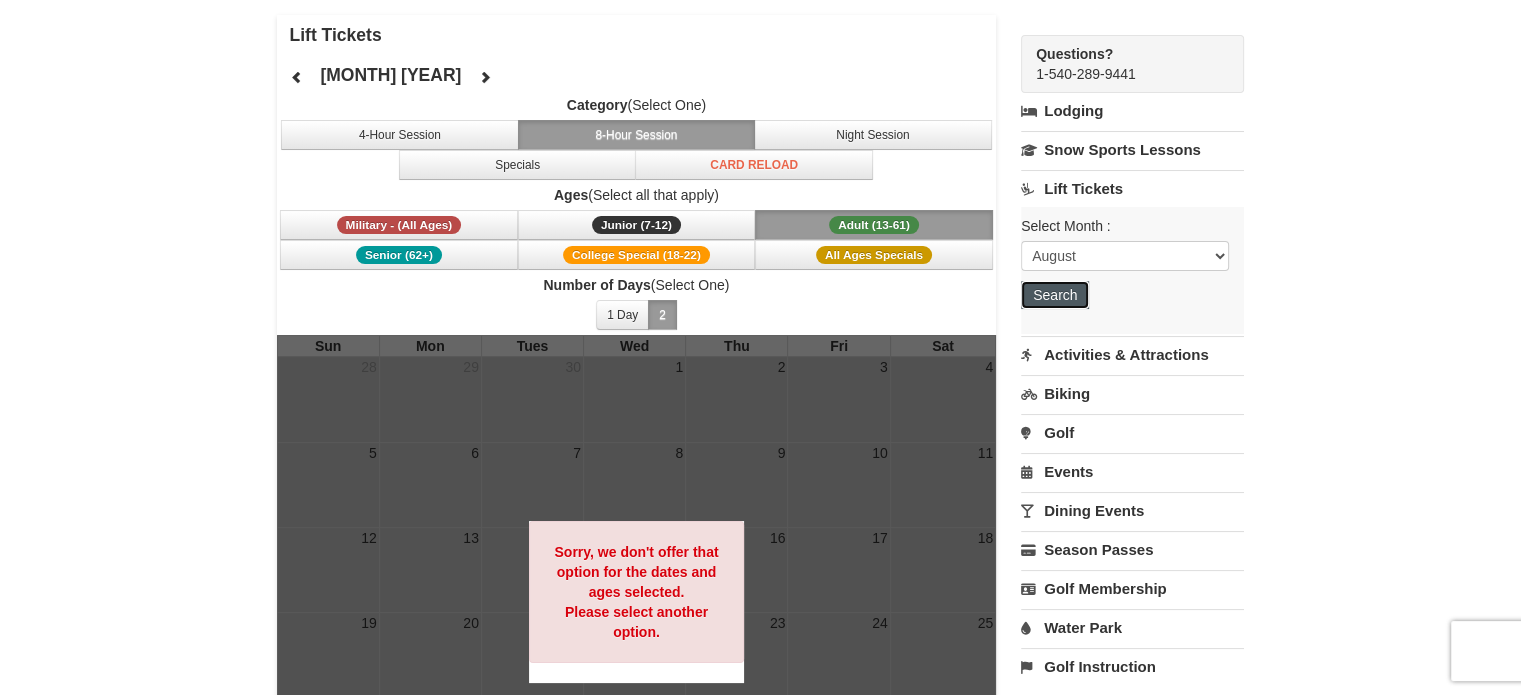 click on "Search" at bounding box center (1055, 295) 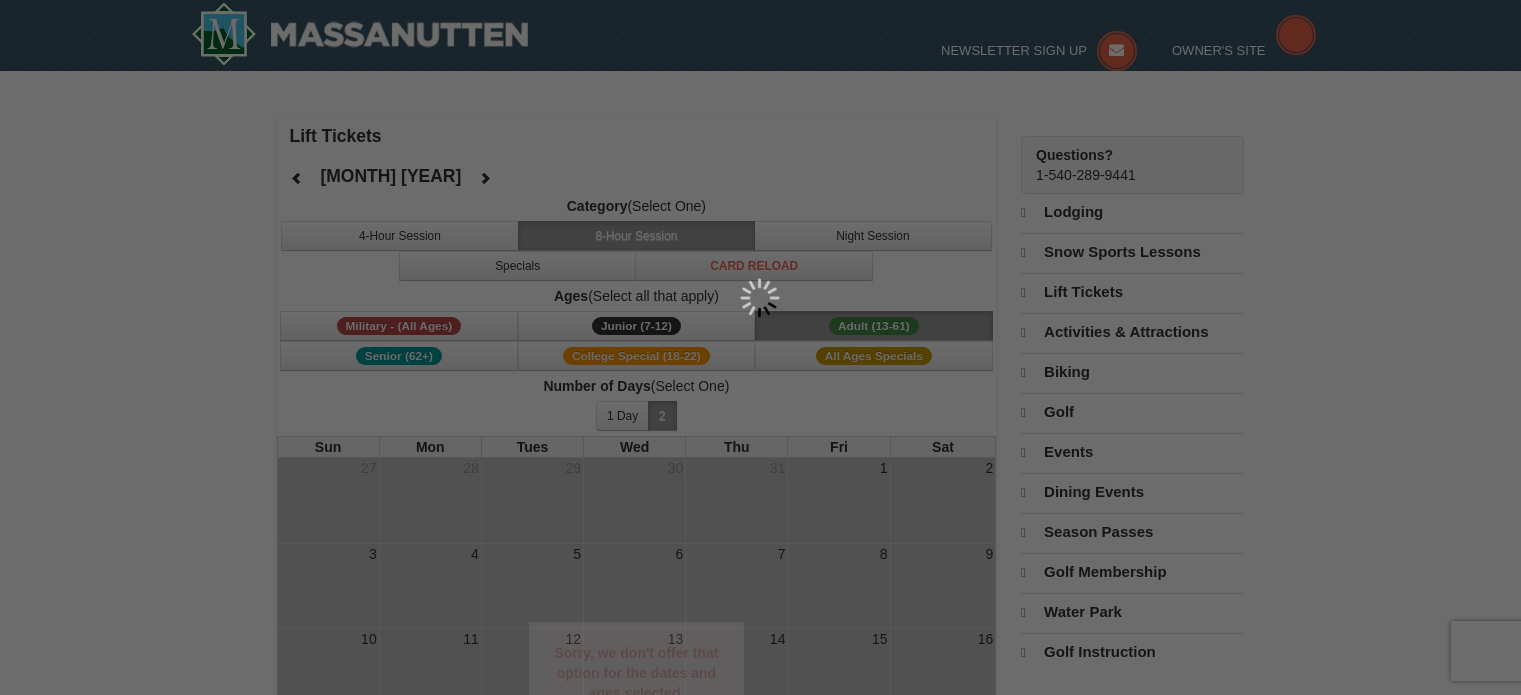scroll, scrollTop: 0, scrollLeft: 0, axis: both 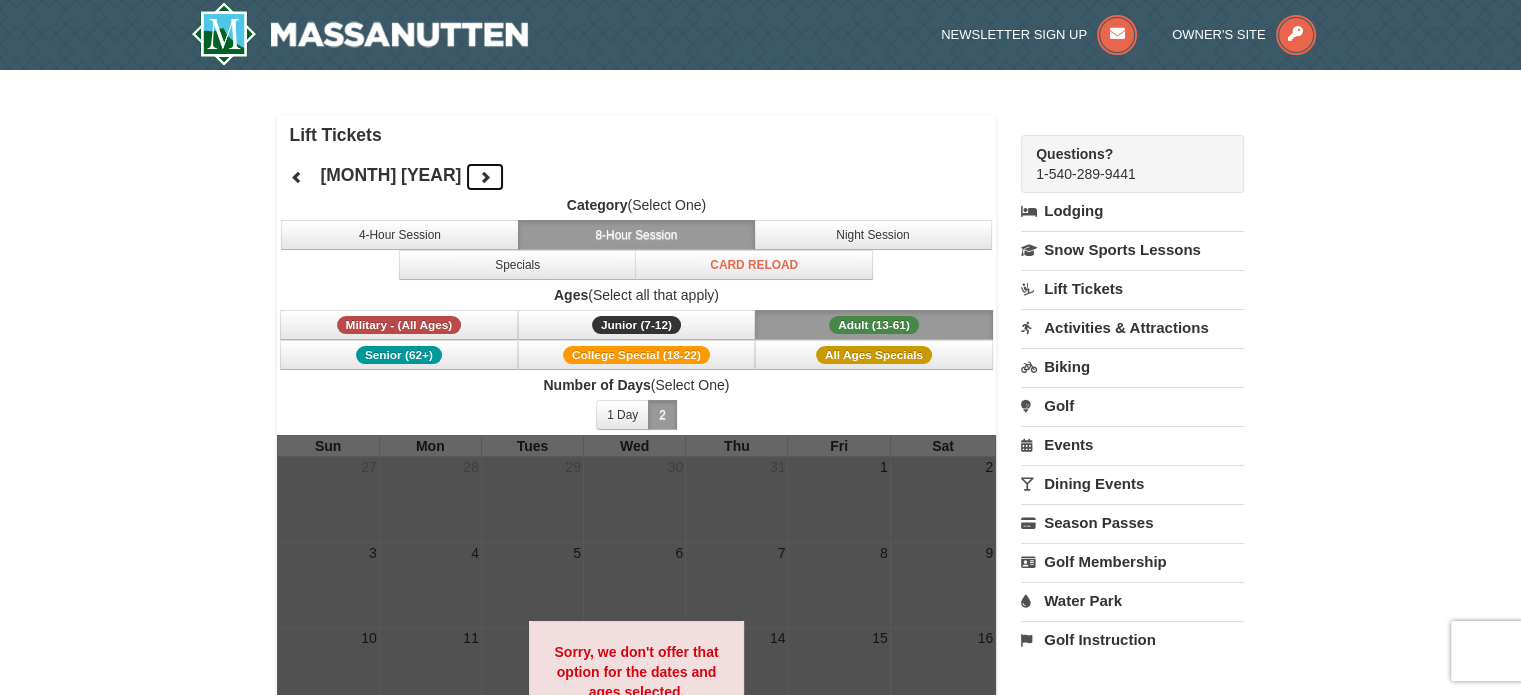 click at bounding box center [485, 177] 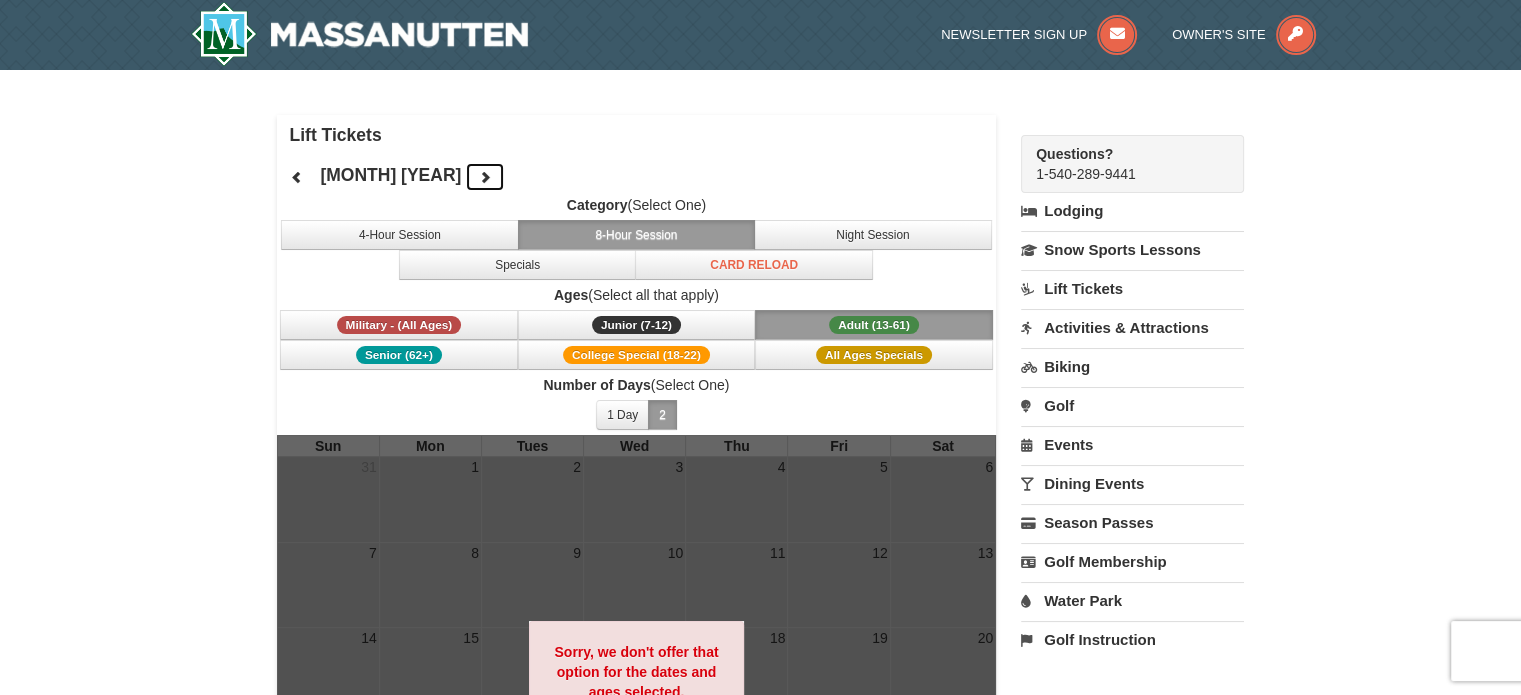 scroll, scrollTop: 100, scrollLeft: 0, axis: vertical 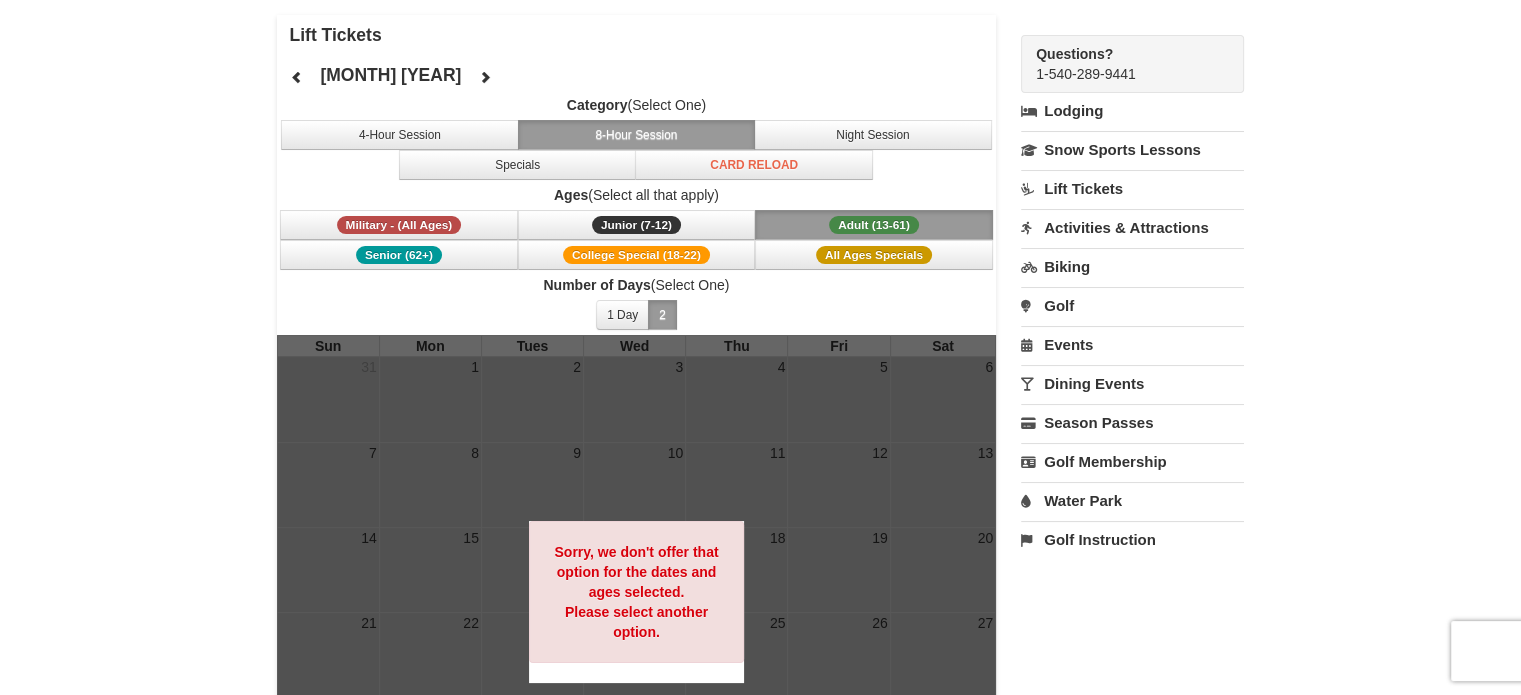 click at bounding box center (637, 602) 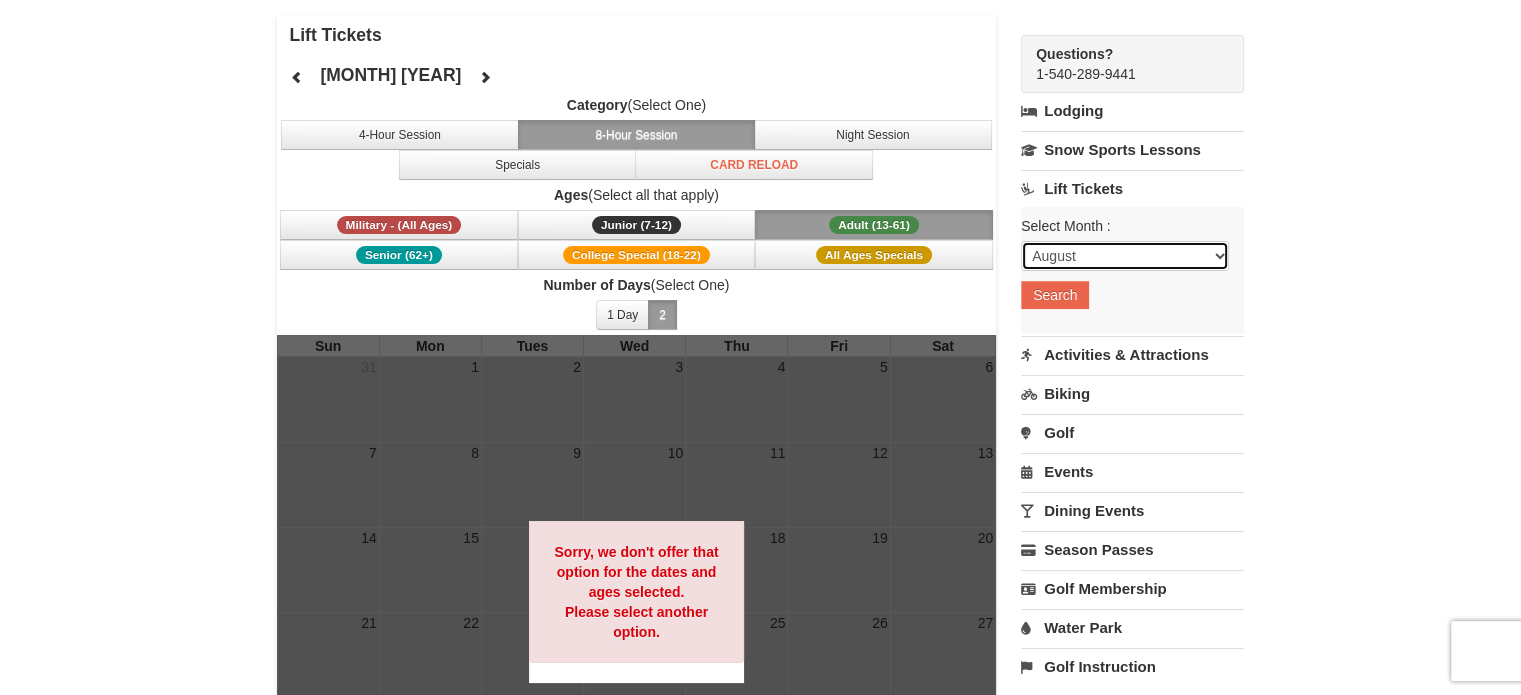 click on "August  September  October  November  December  January  February  March  April  May  June  July" at bounding box center (1125, 256) 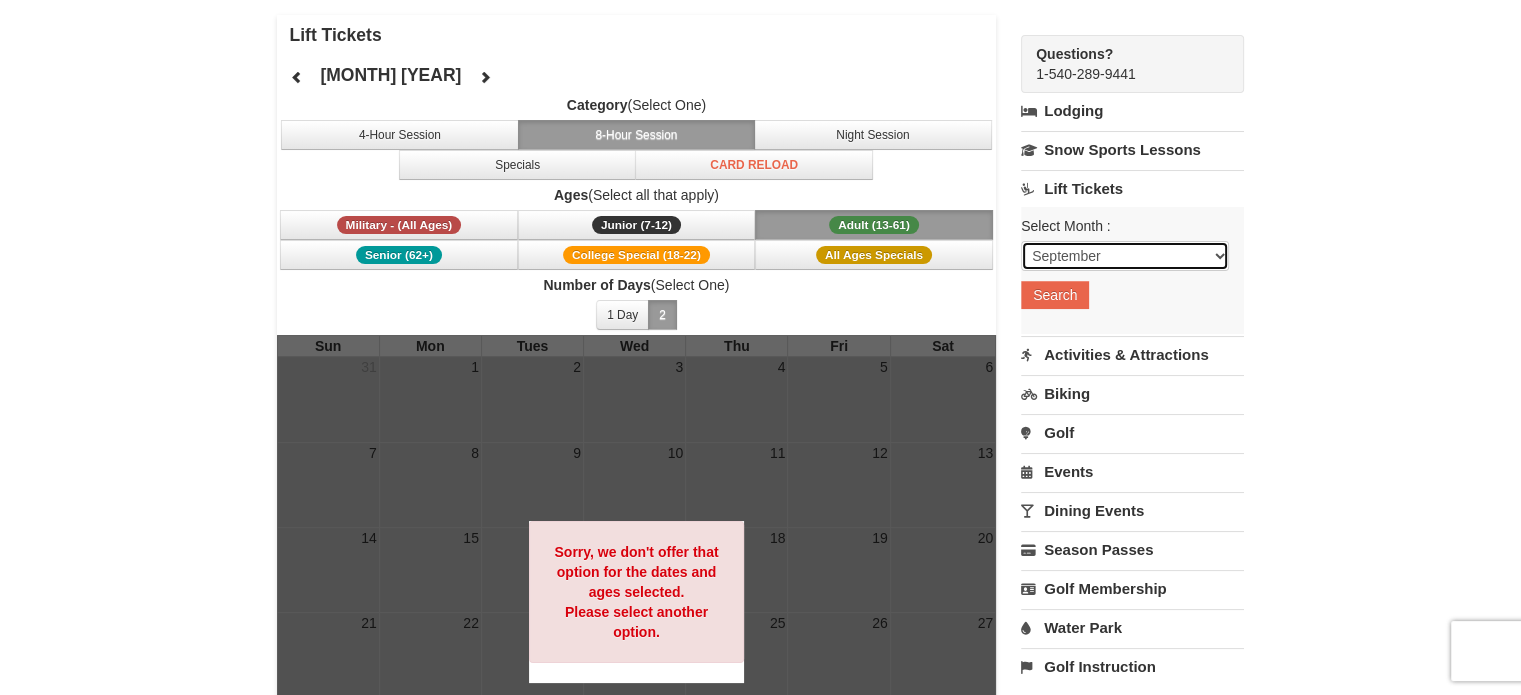 click on "August  September  October  November  December  January  February  March  April  May  June  July" at bounding box center [1125, 256] 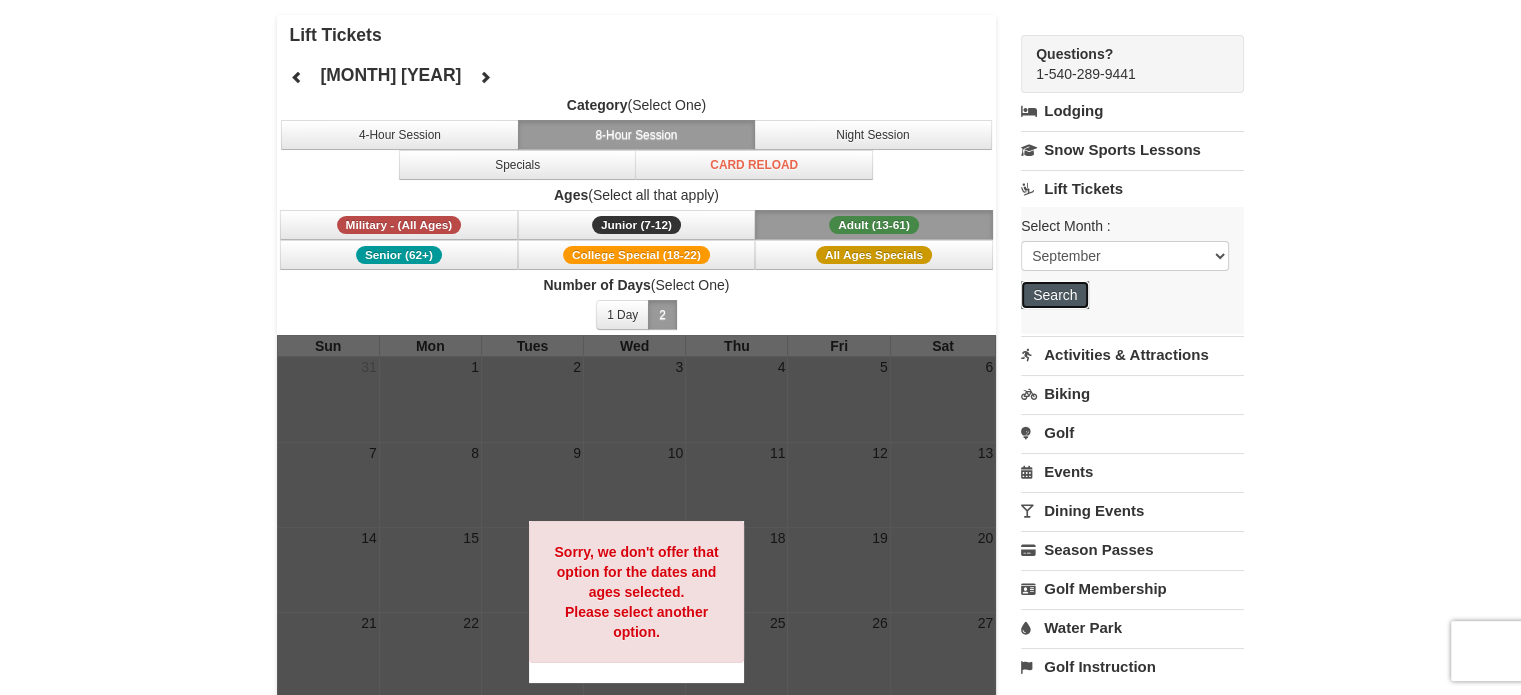 click on "Search" at bounding box center [1055, 295] 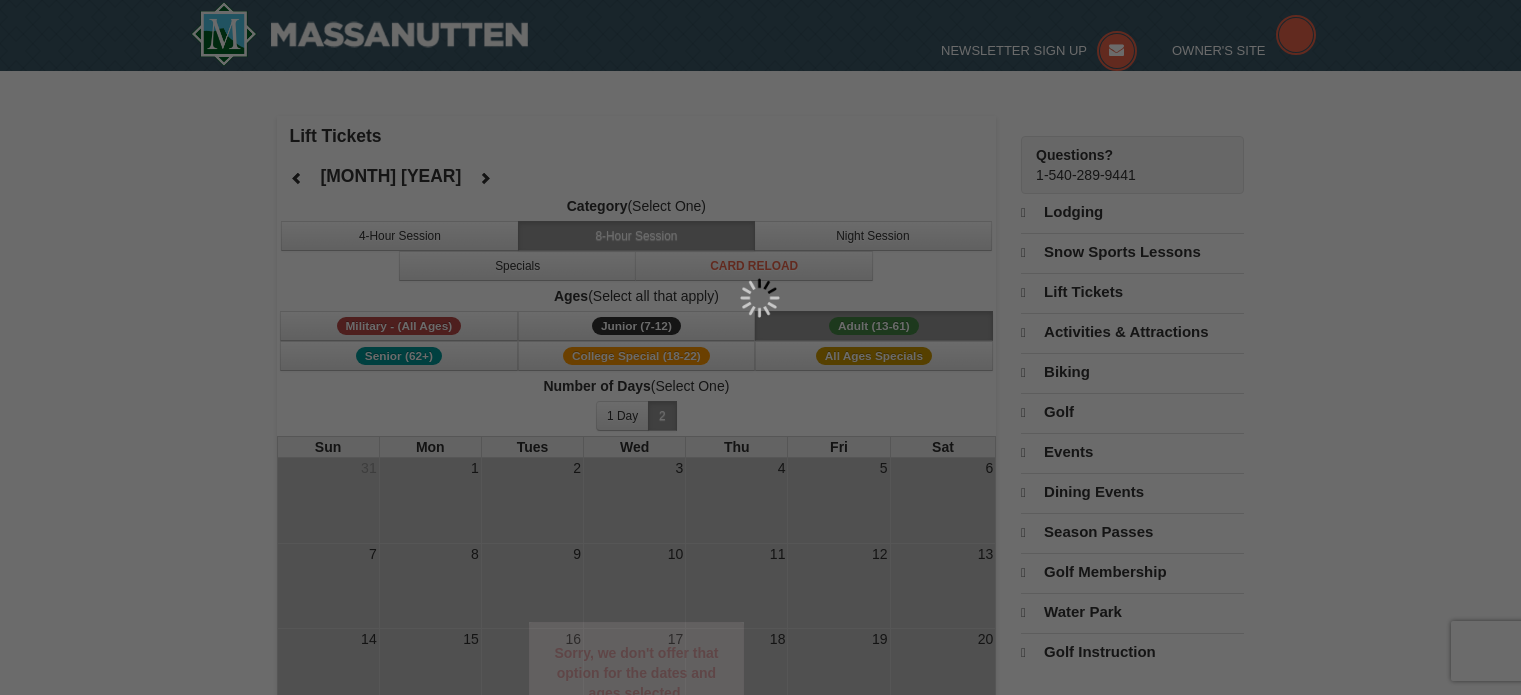 scroll, scrollTop: 0, scrollLeft: 0, axis: both 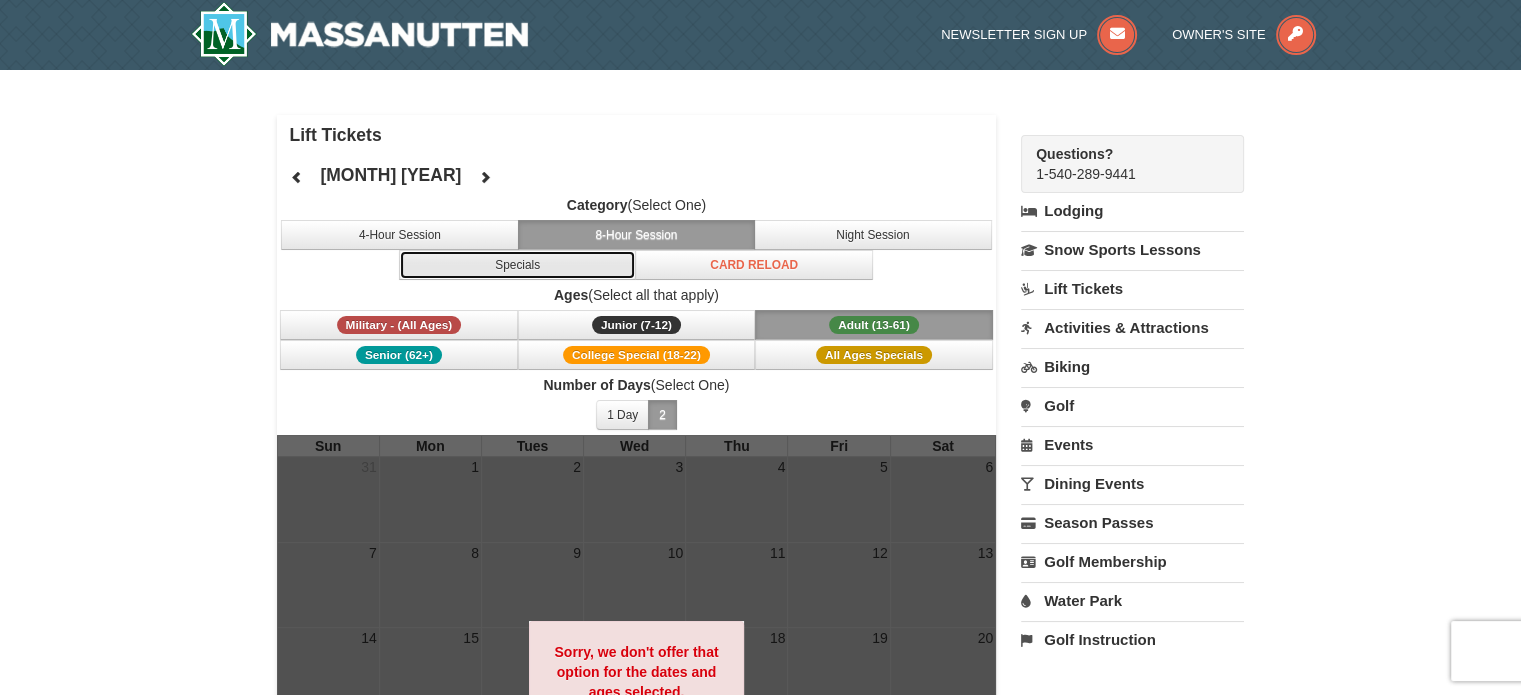 click on "Specials" at bounding box center (518, 265) 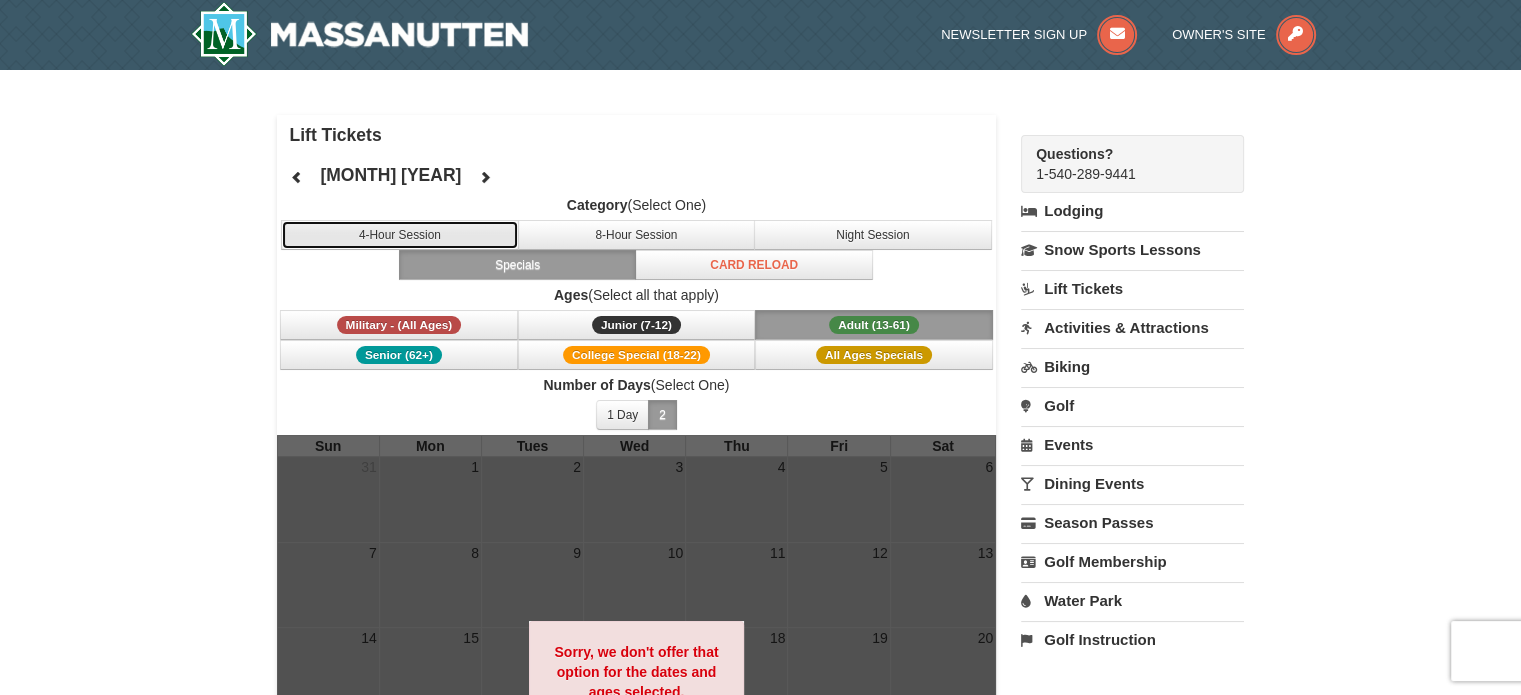 click on "4-Hour Session" at bounding box center [400, 235] 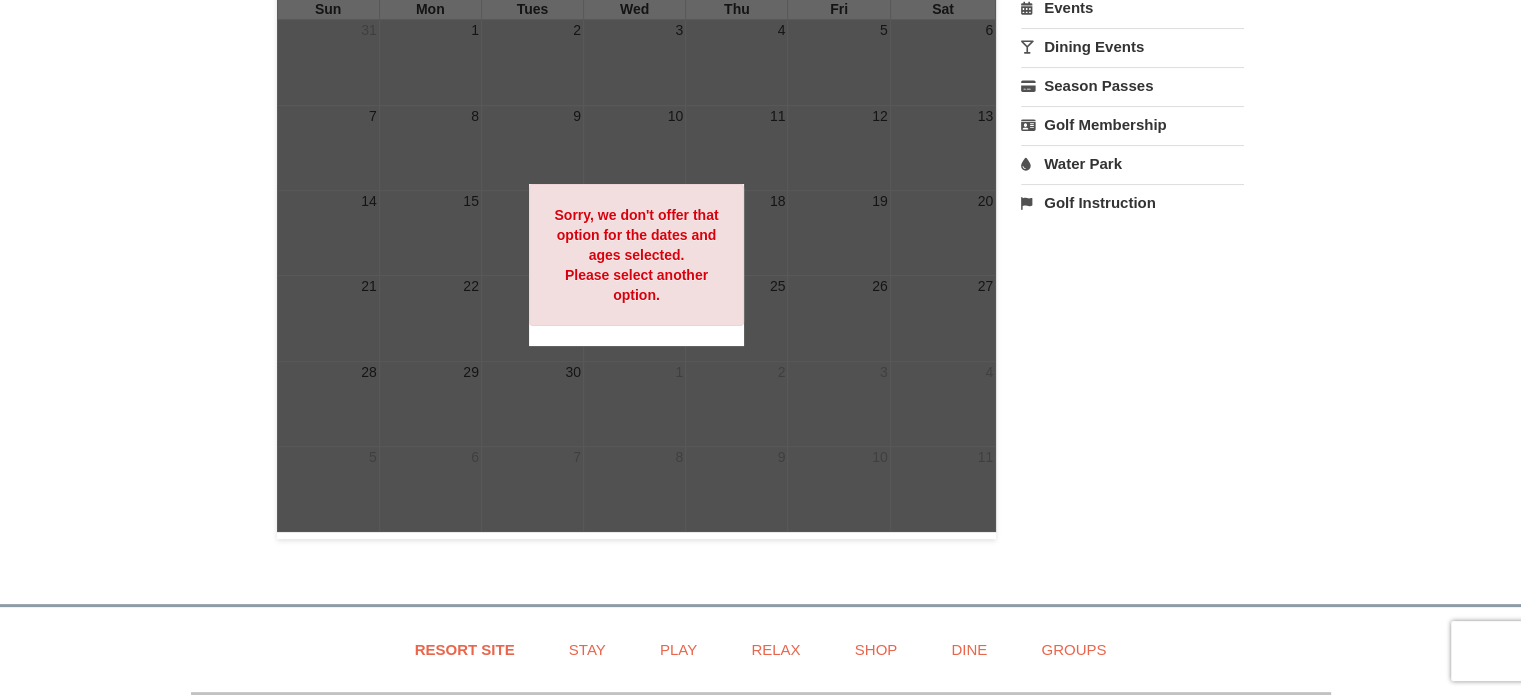 scroll, scrollTop: 100, scrollLeft: 0, axis: vertical 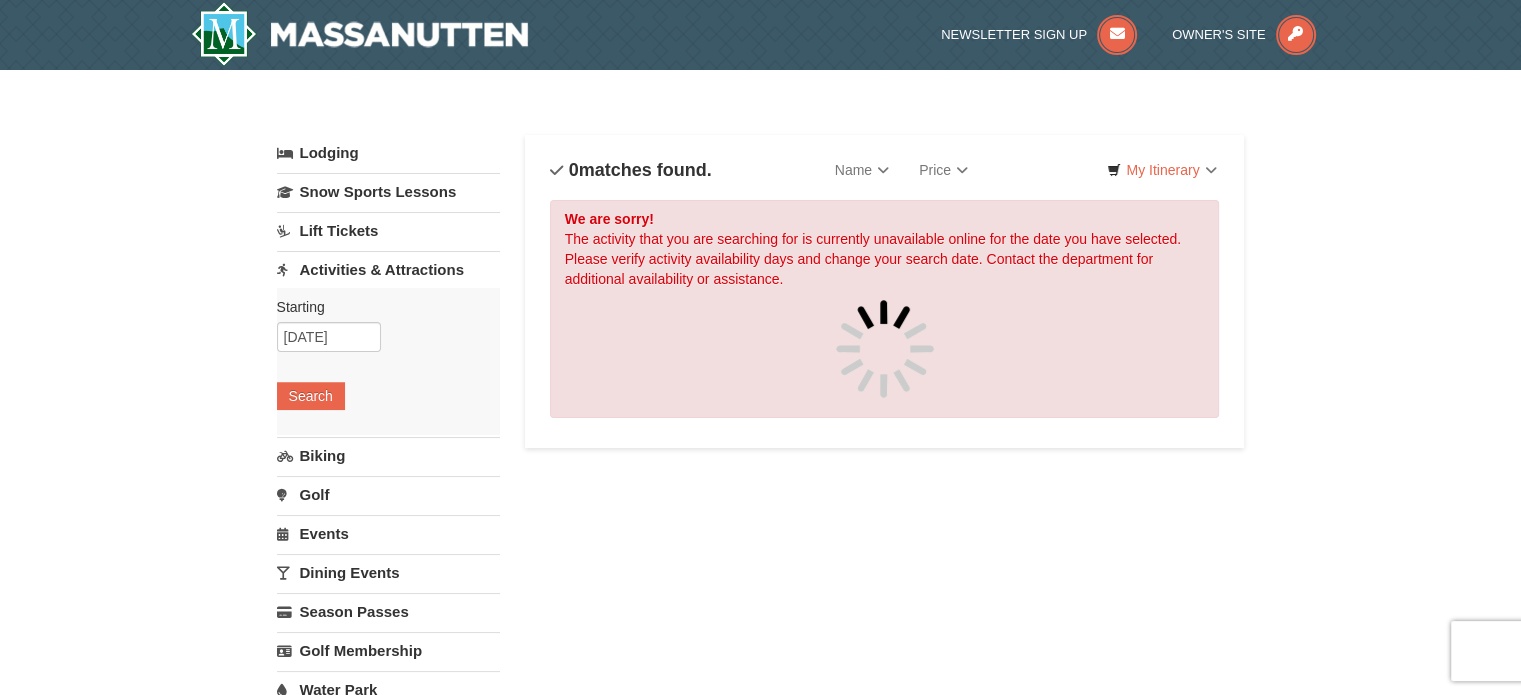 click on "Lift Tickets" at bounding box center (388, 230) 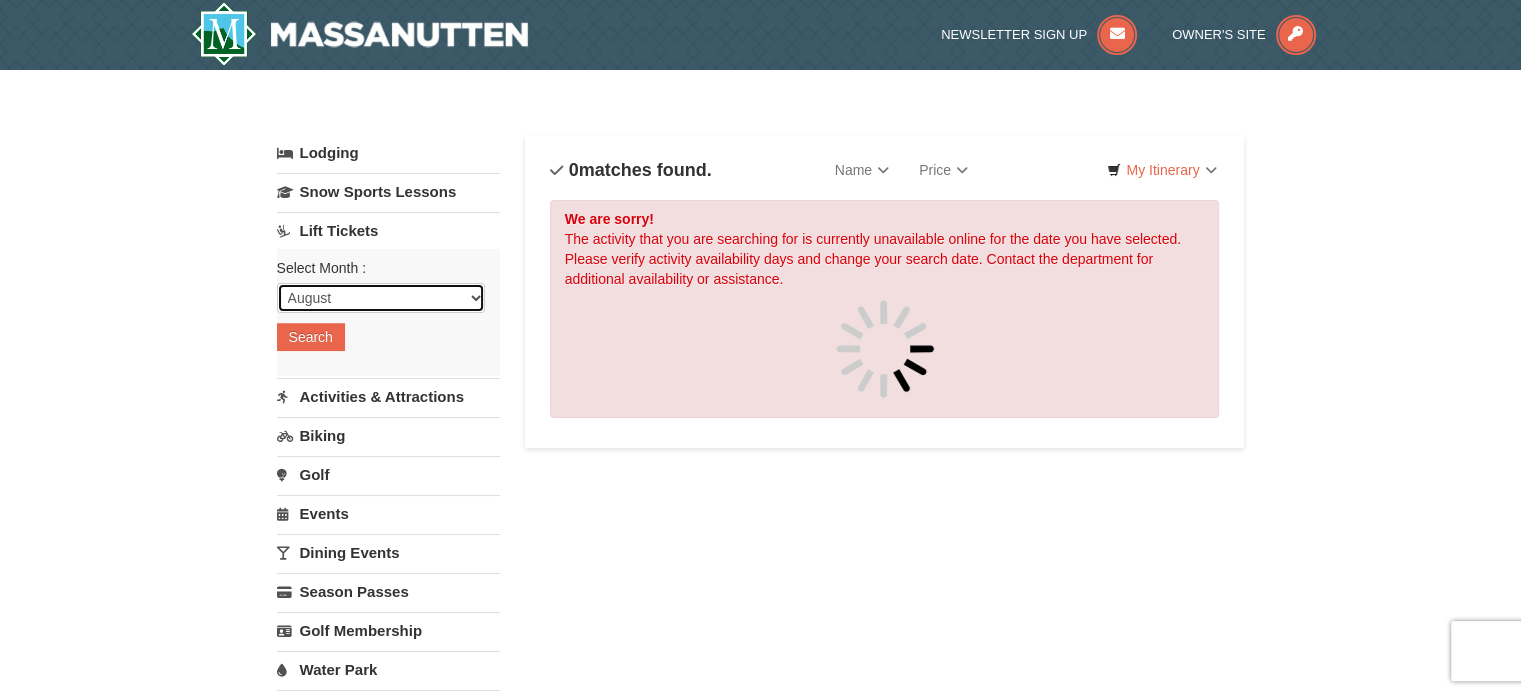 click on "August  September  October  November  December  January  February  March  April  May  June  July" at bounding box center [381, 298] 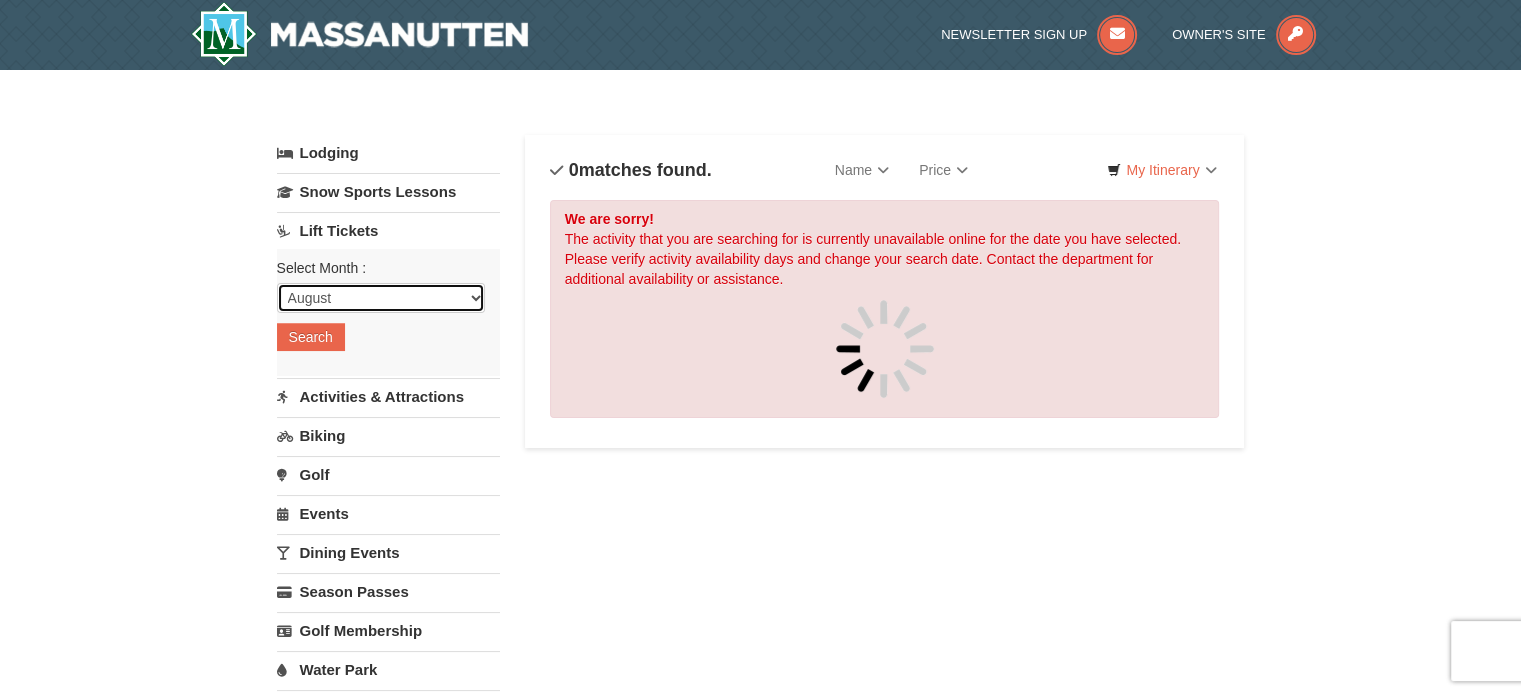 select on "9" 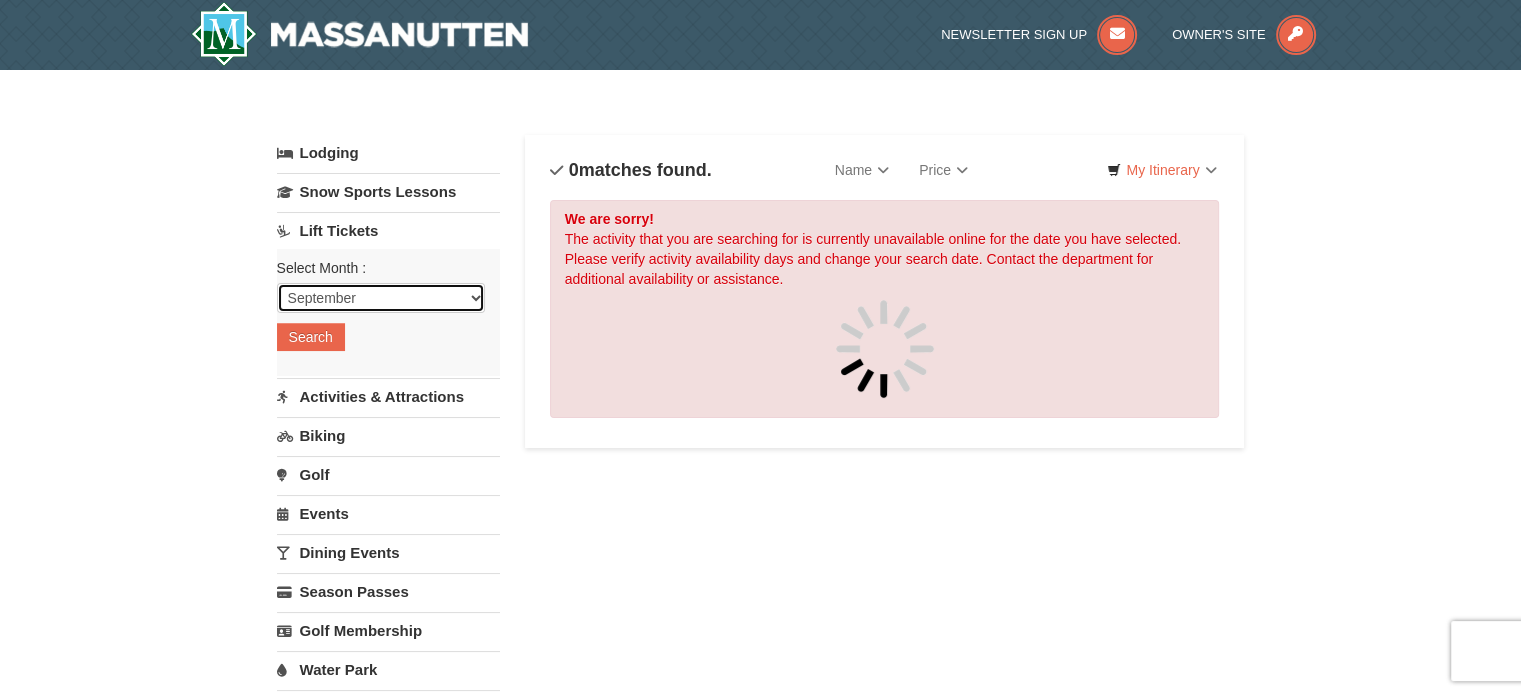 click on "August  September  October  November  December  January  February  March  April  May  June  July" at bounding box center [381, 298] 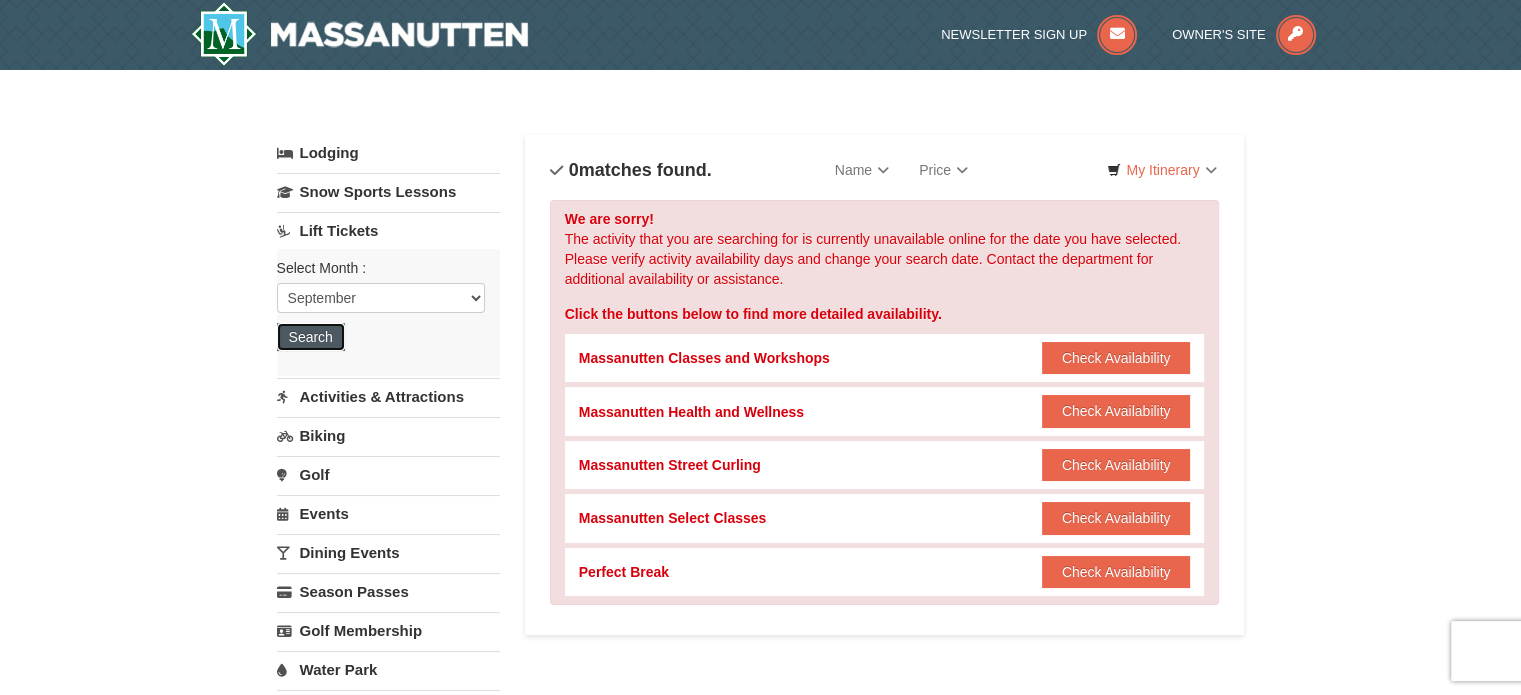 click on "Search" at bounding box center [311, 337] 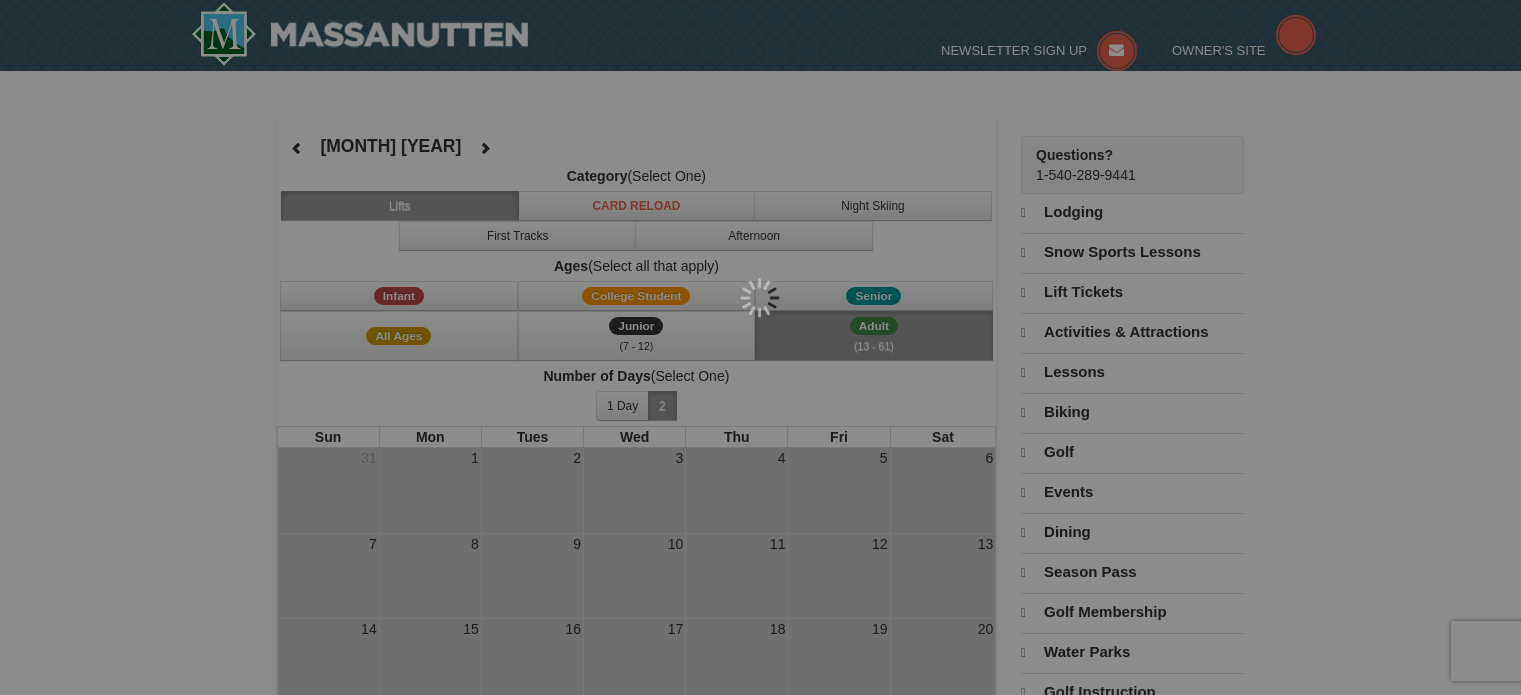 scroll, scrollTop: 0, scrollLeft: 0, axis: both 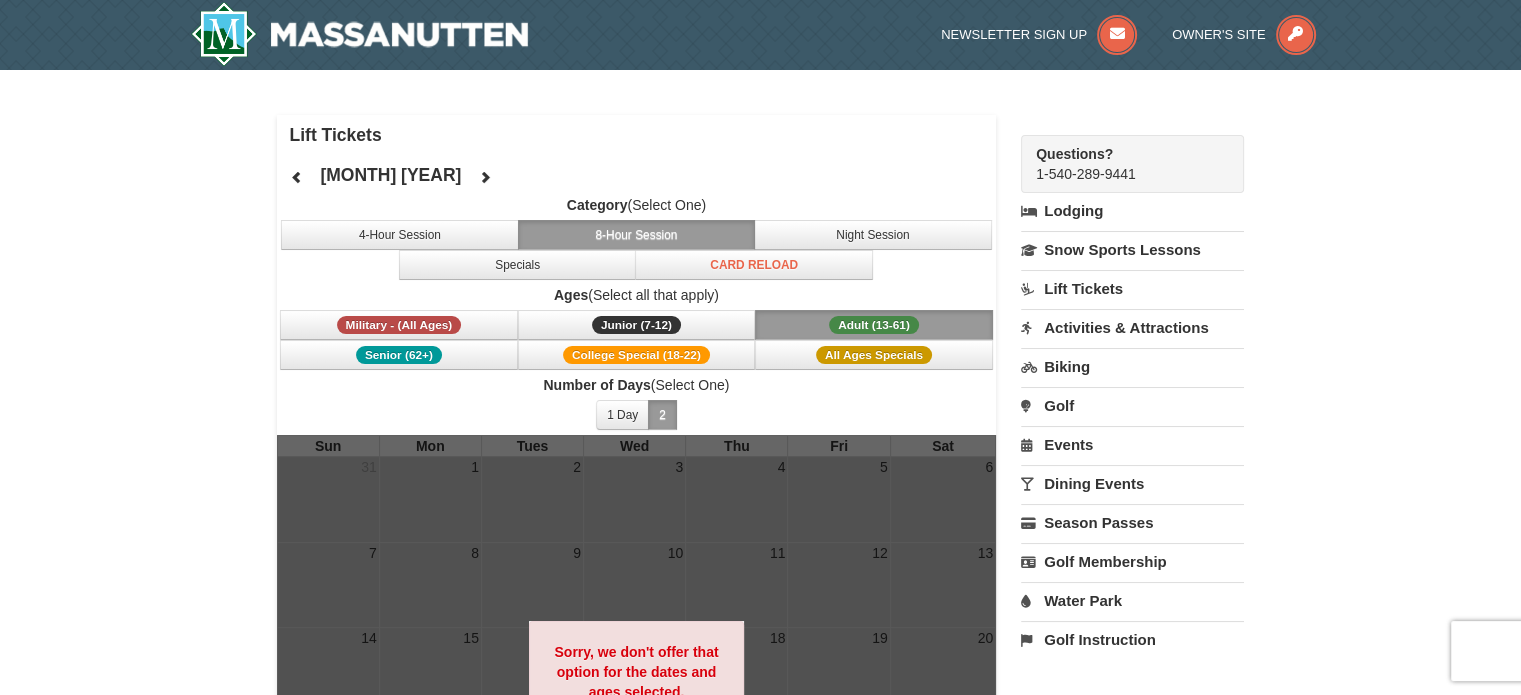 click on "Lift Tickets" at bounding box center (1132, 288) 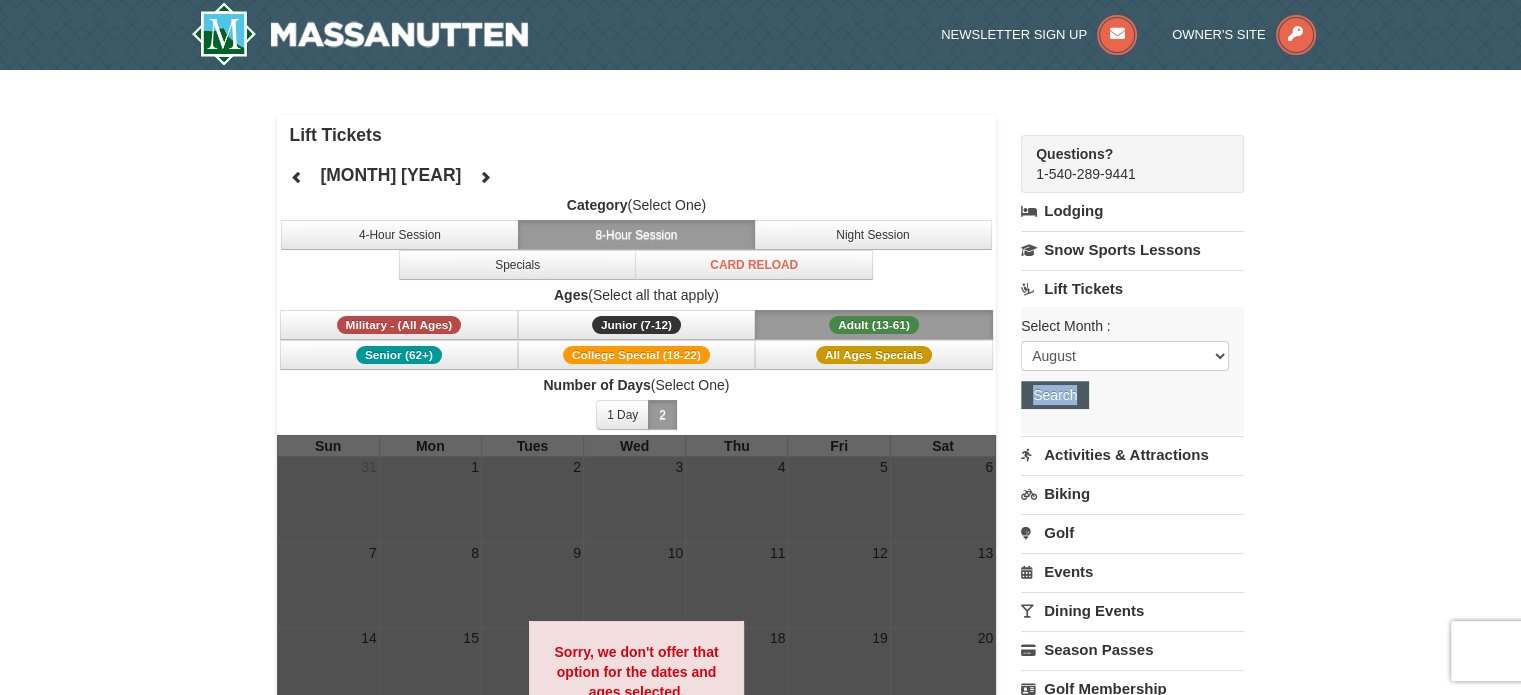 click on "Select Month : Please format dates MM/DD/YYYY
August  September  October  November  December  January  February  March  April  May  June  July
Search" at bounding box center [1132, 370] 